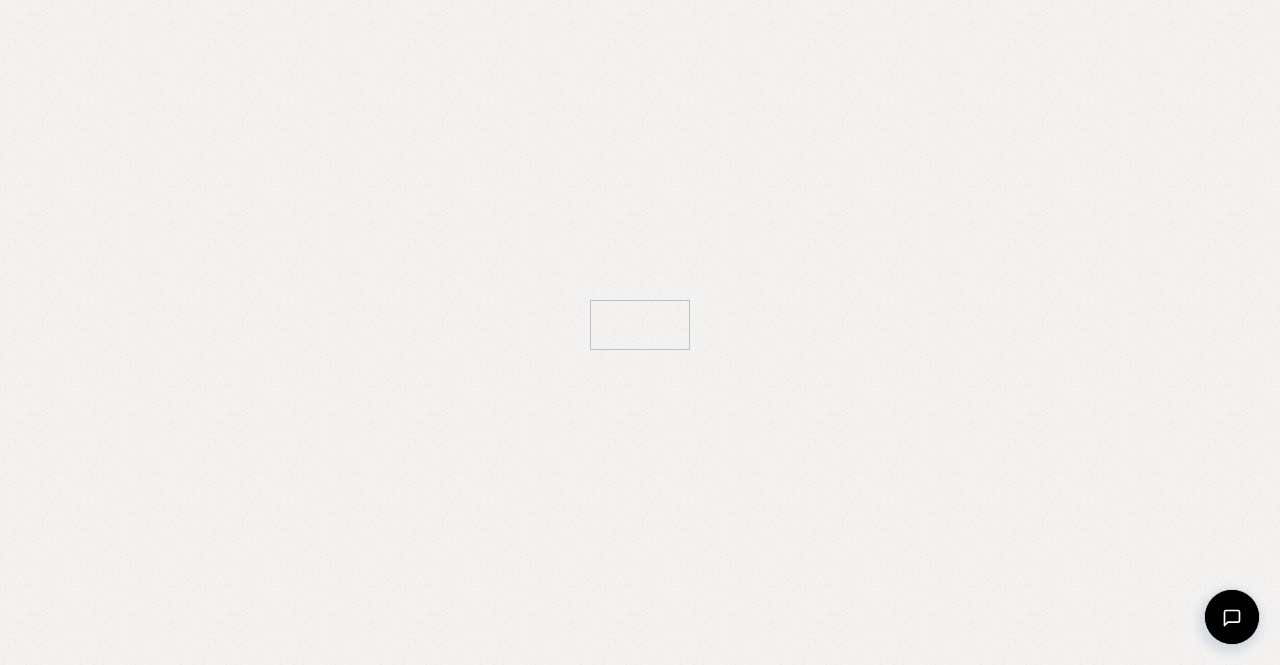scroll, scrollTop: 0, scrollLeft: 0, axis: both 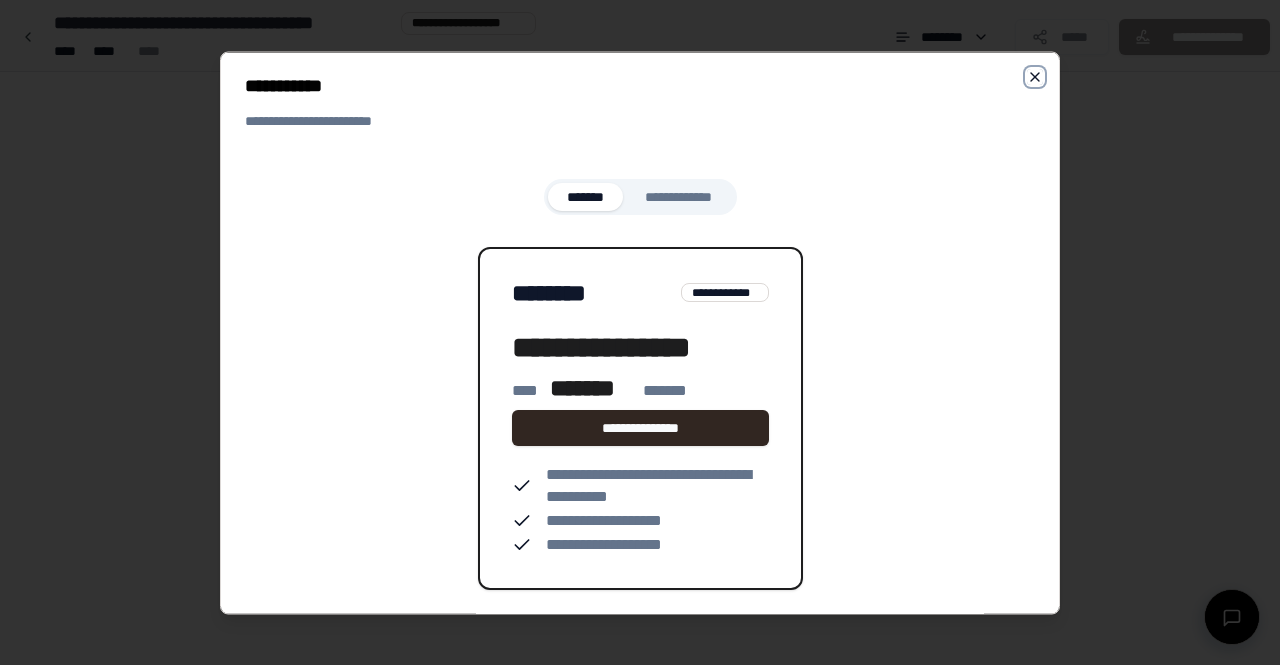click 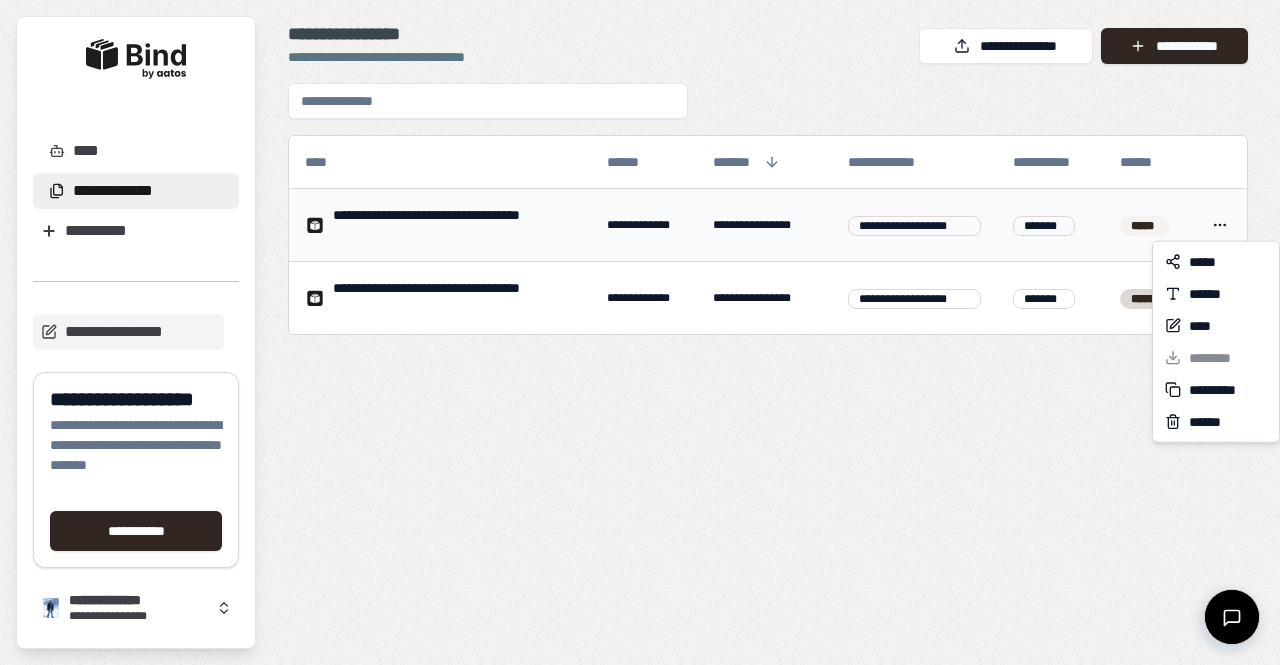 click on "**********" at bounding box center (640, 332) 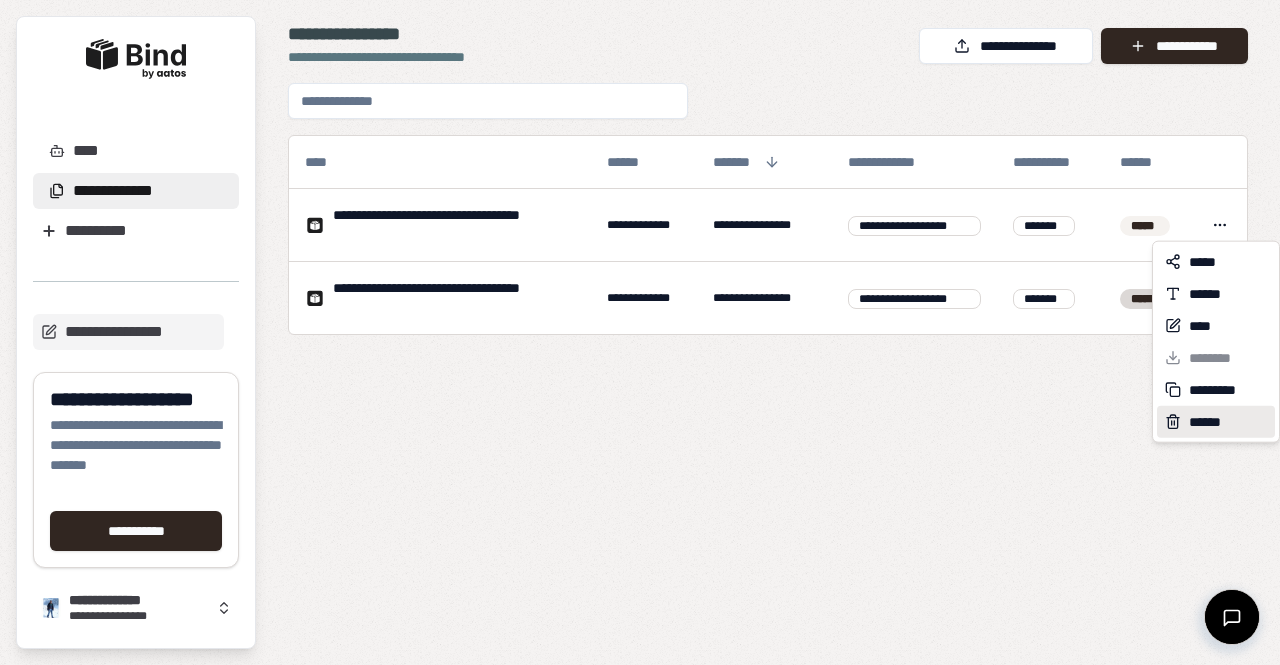 click on "******" at bounding box center (1209, 422) 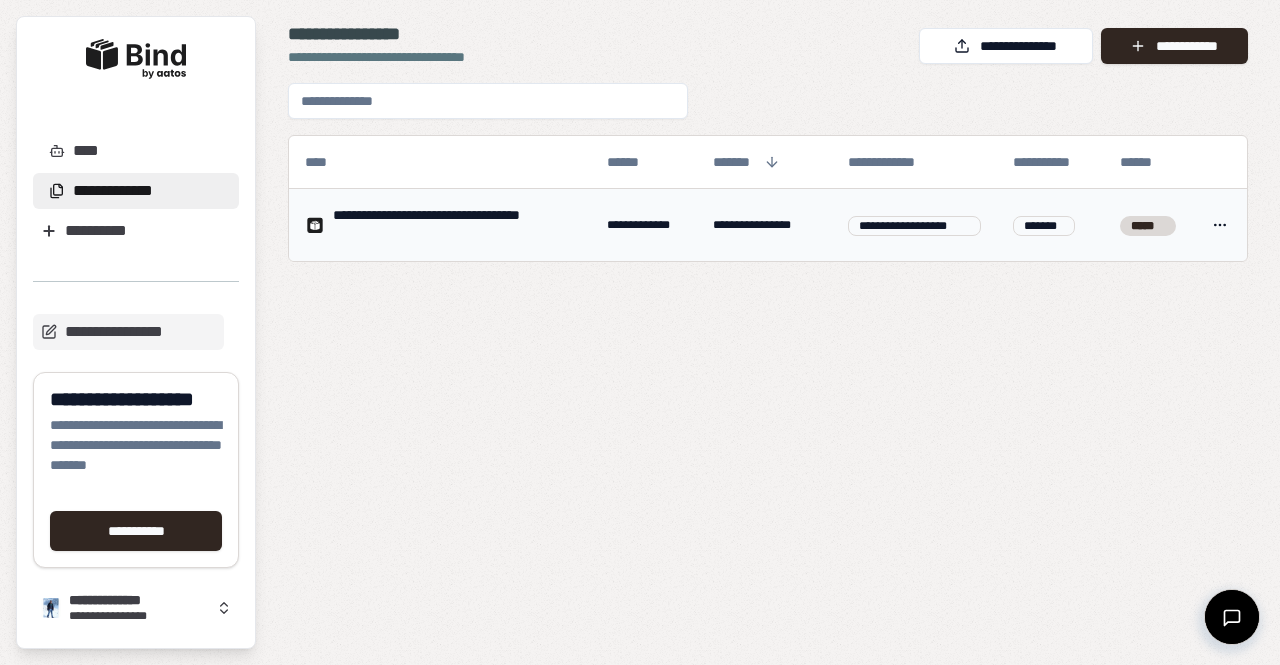 click on "**********" at bounding box center [454, 225] 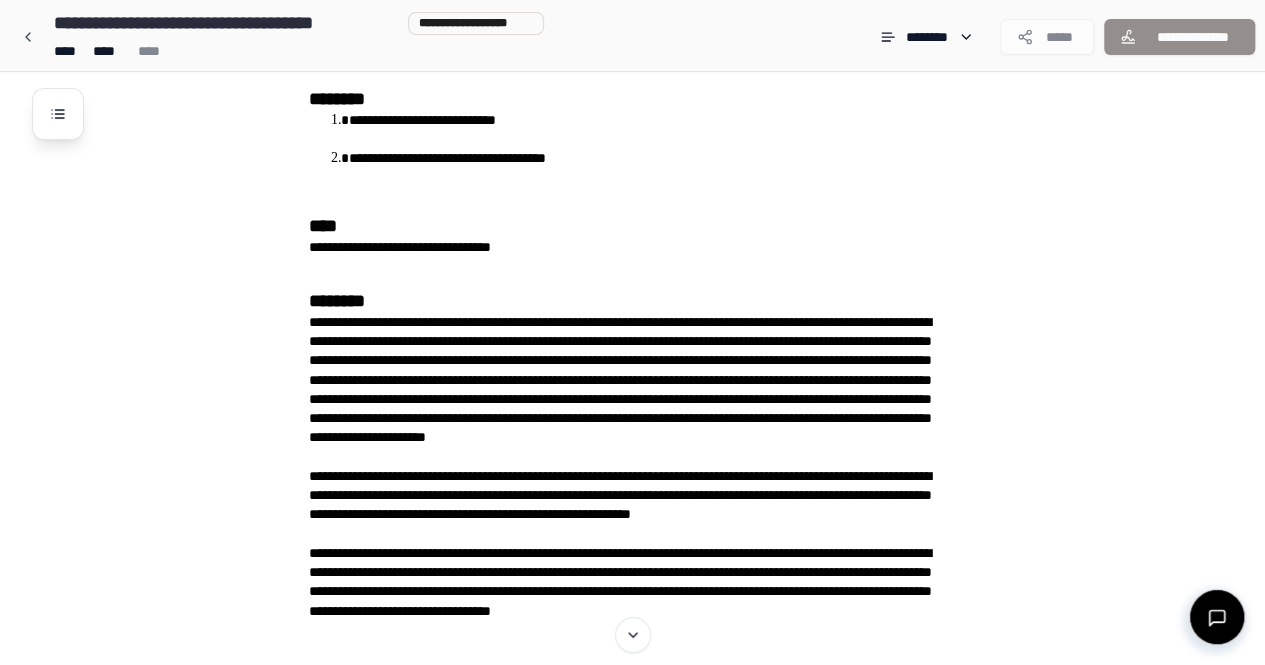scroll, scrollTop: 0, scrollLeft: 0, axis: both 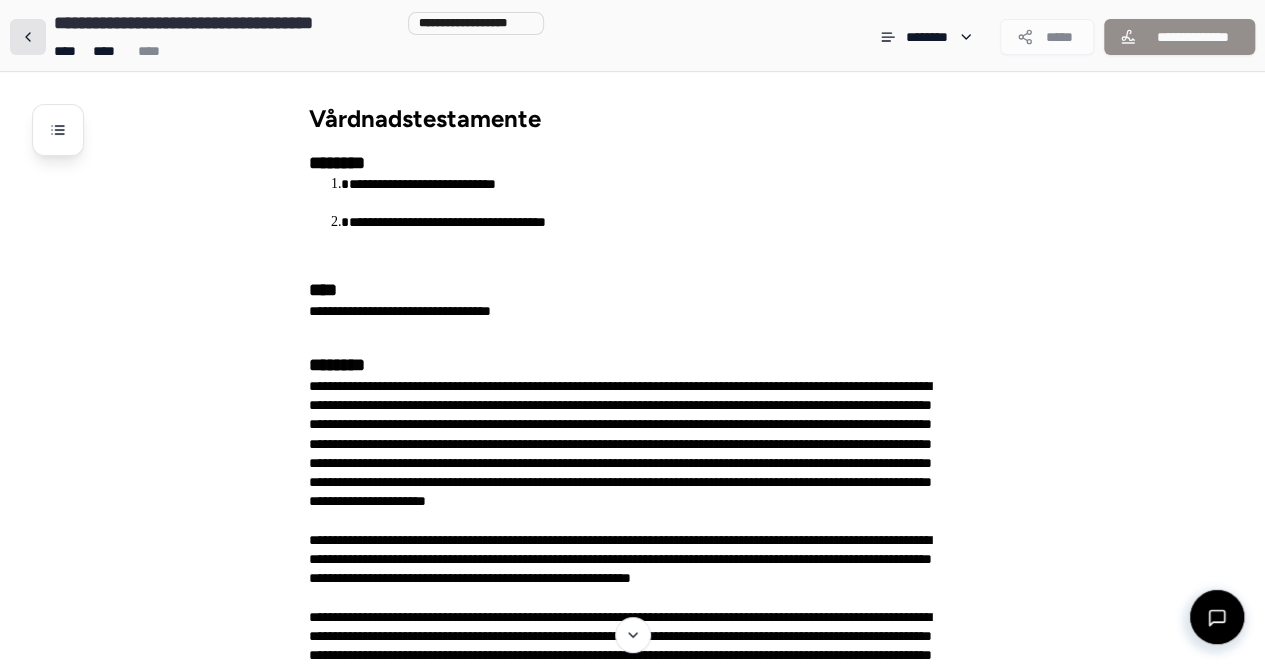 click at bounding box center [28, 37] 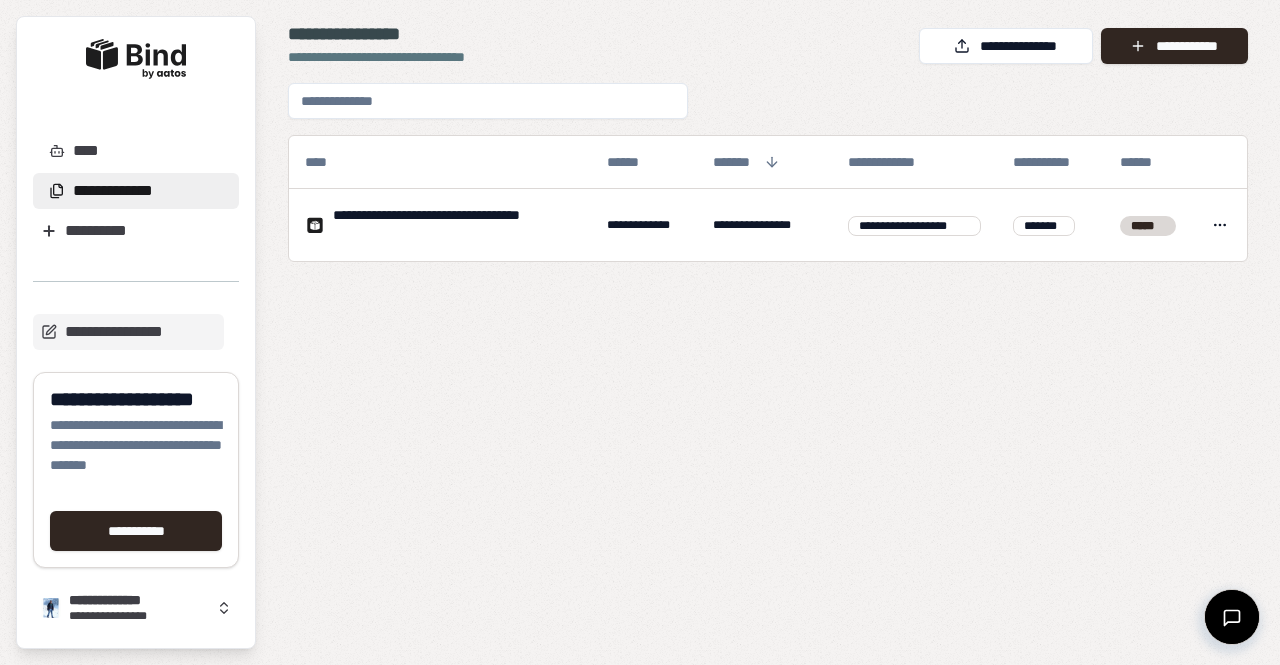 click at bounding box center [1232, 617] 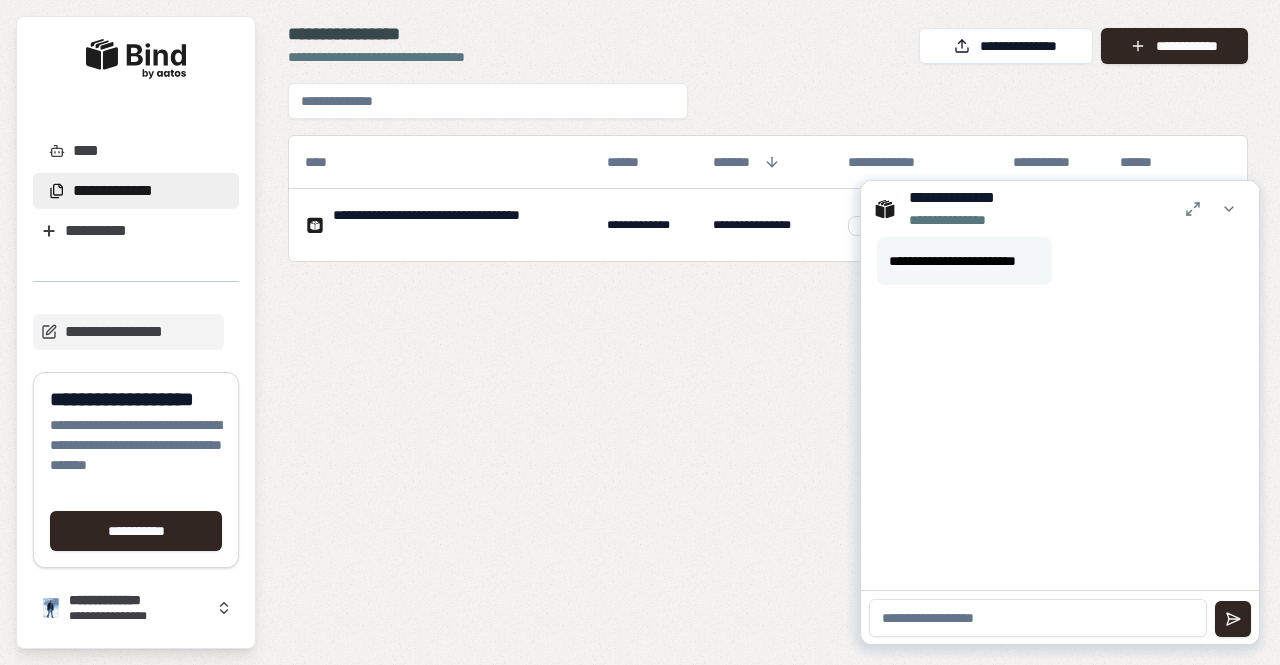 click at bounding box center [1038, 618] 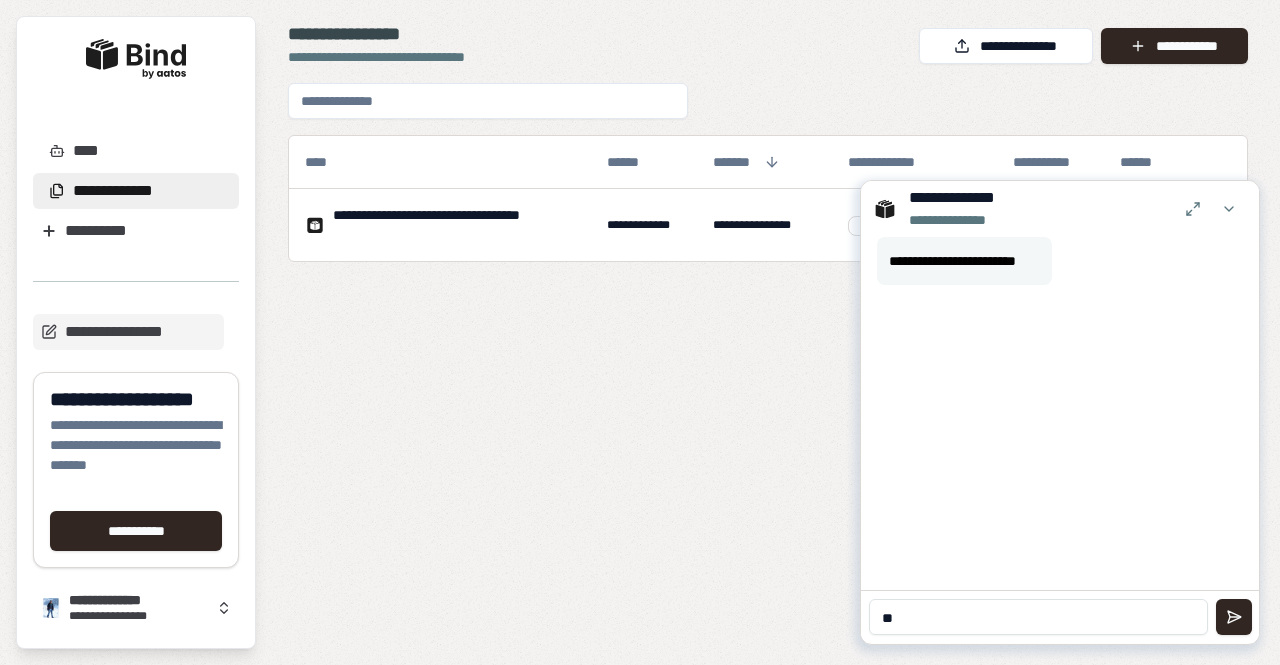 type on "*" 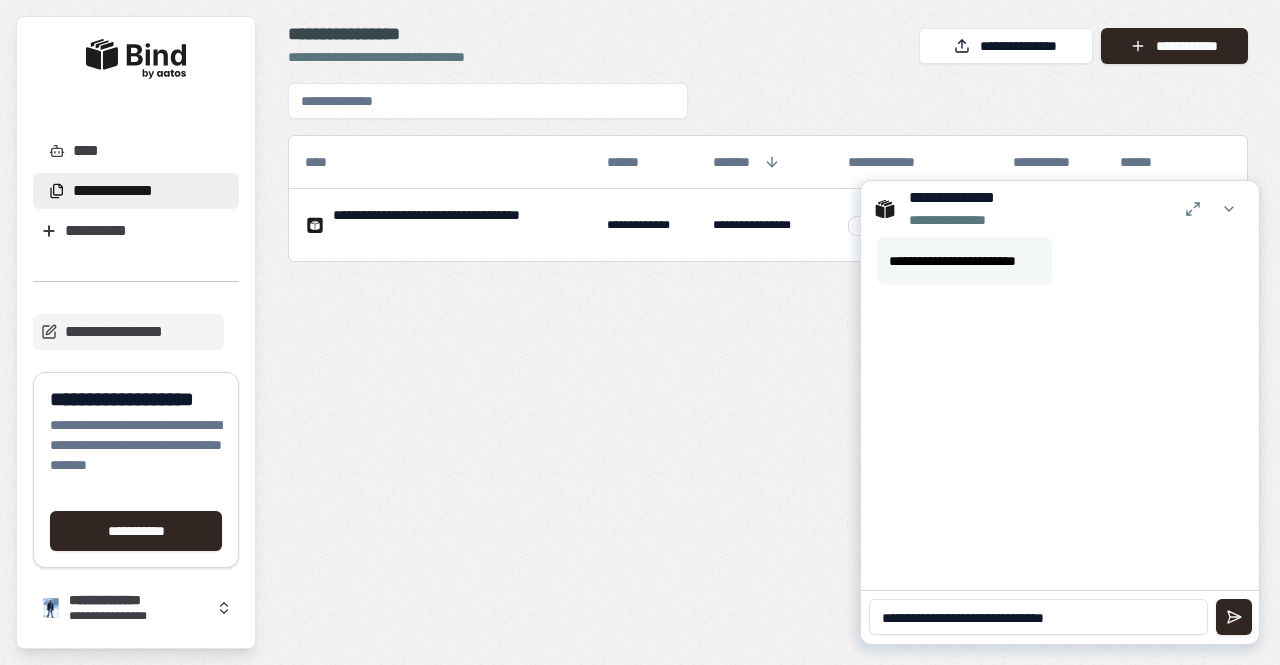 type on "**********" 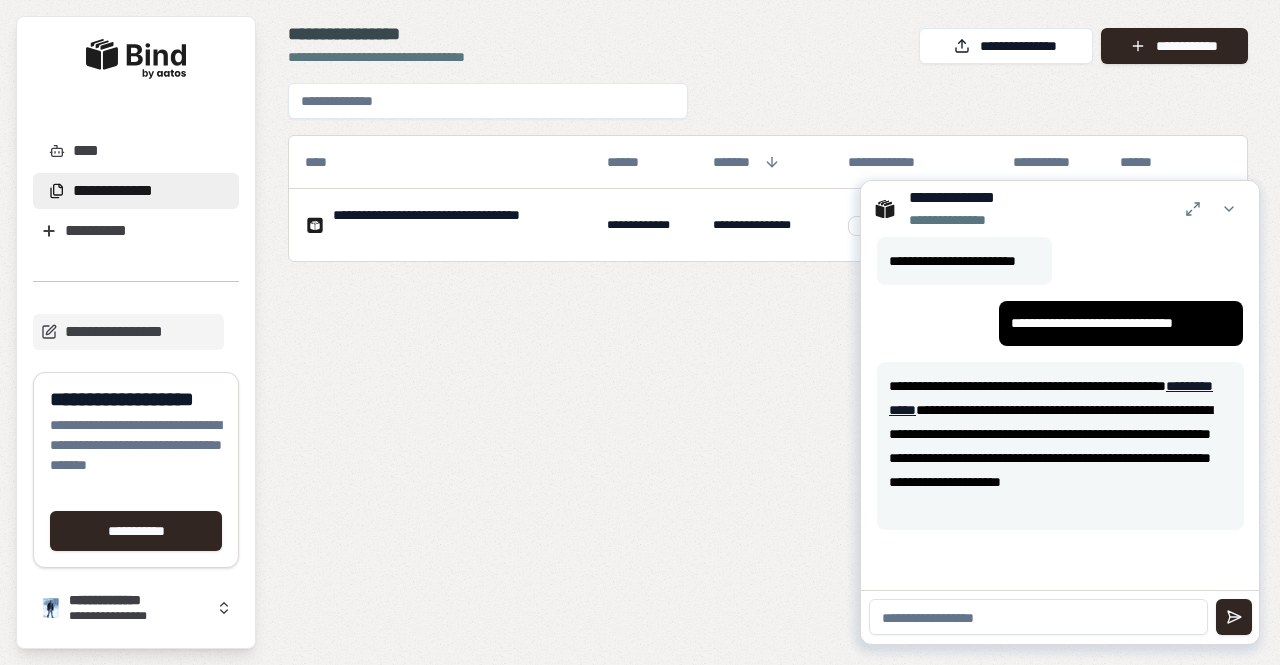 click on "**********" at bounding box center (768, 358) 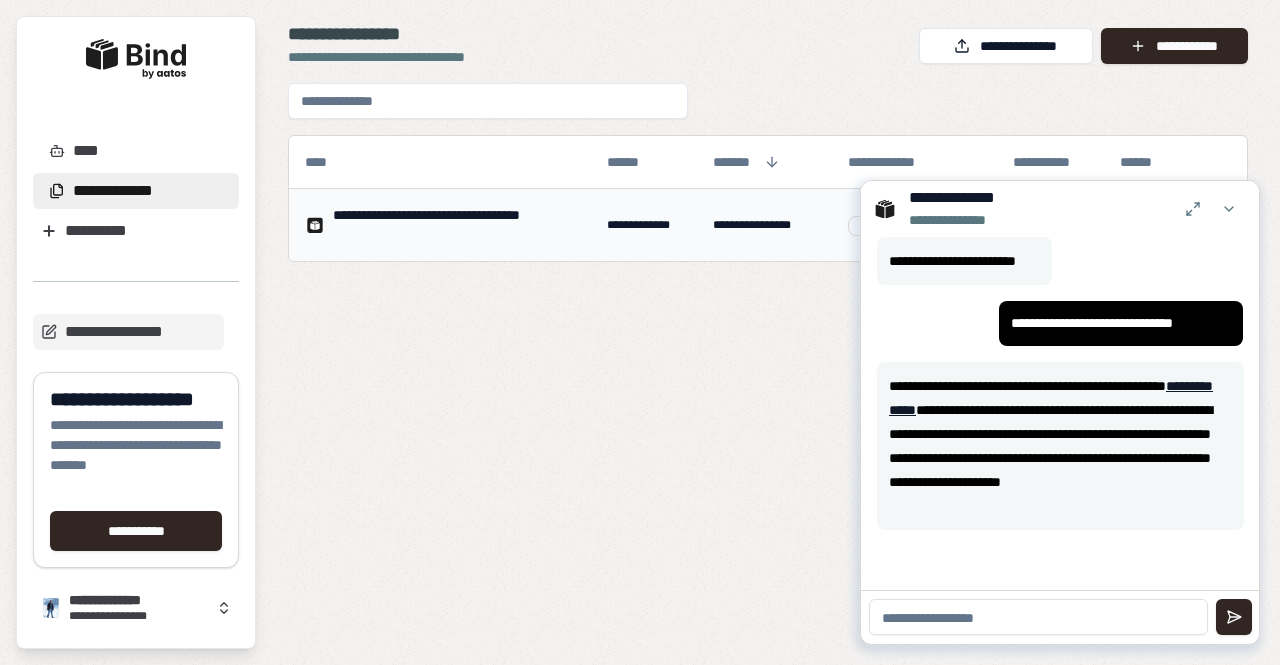 click at bounding box center [1229, 209] 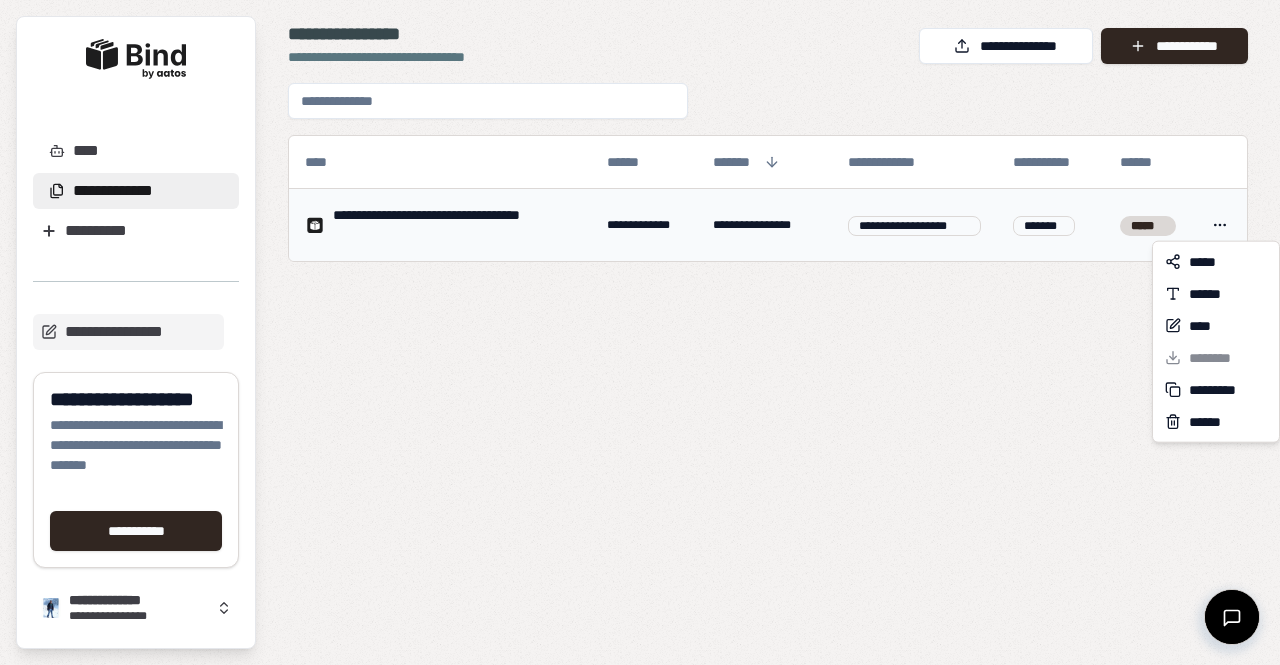 click on "**********" at bounding box center (640, 332) 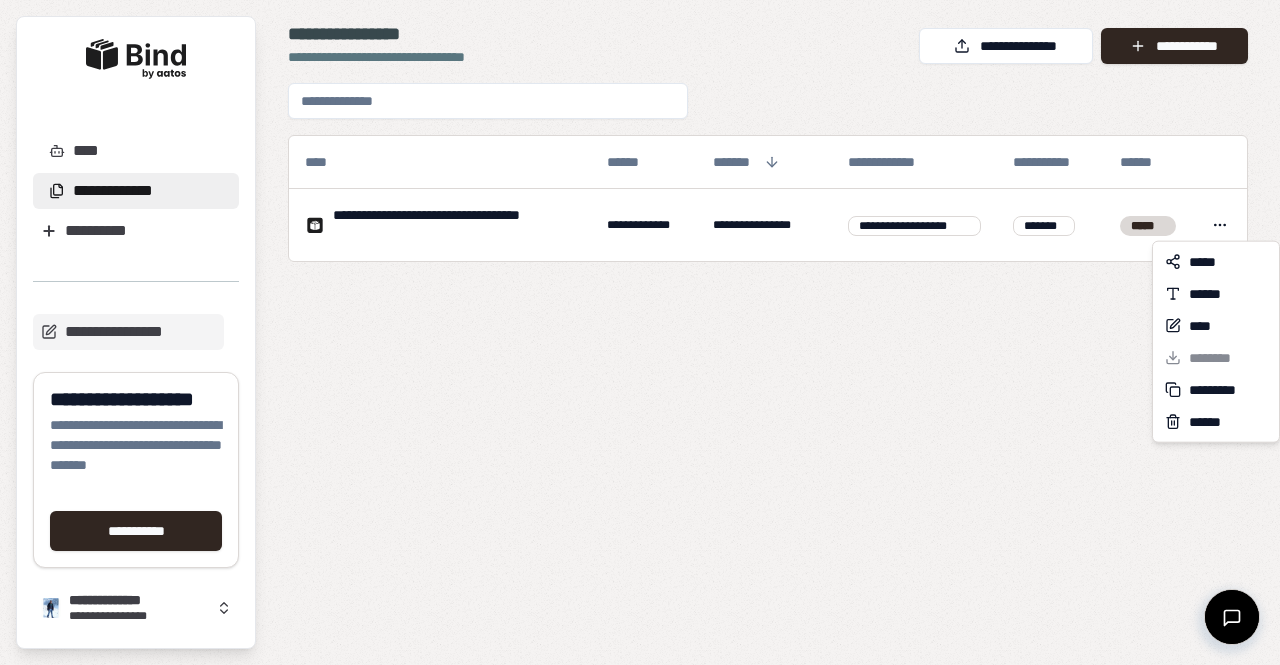 drag, startPoint x: 974, startPoint y: 374, endPoint x: 734, endPoint y: 347, distance: 241.51398 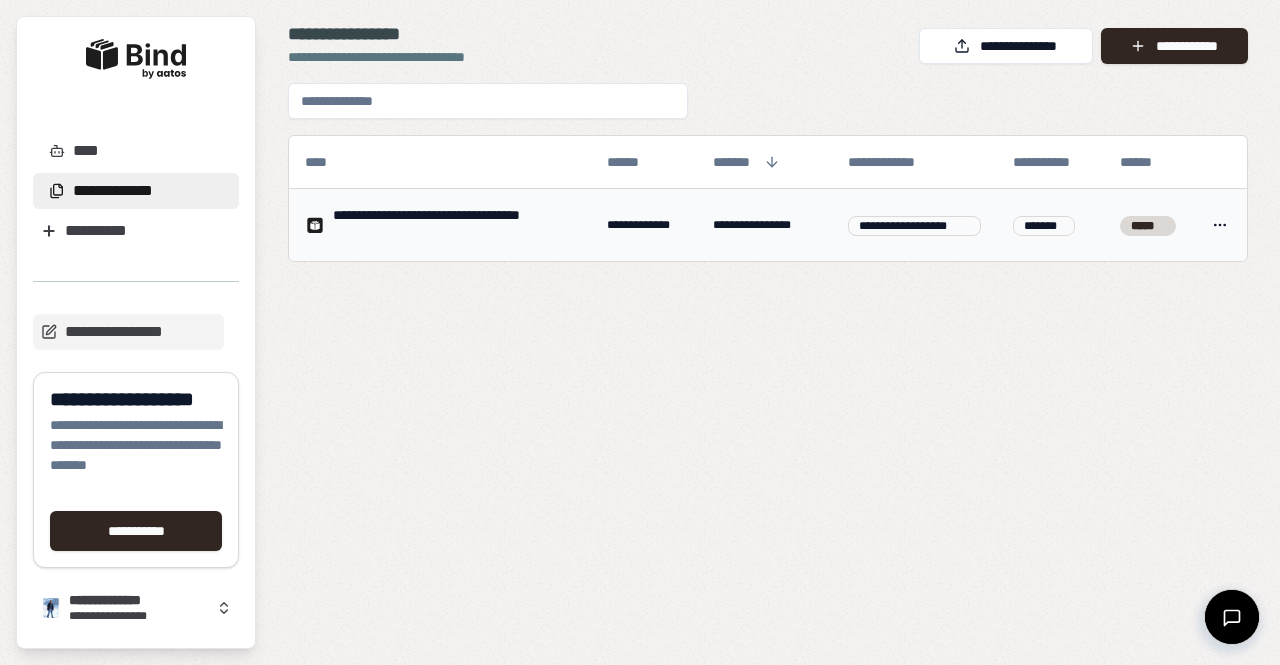 click on "**********" at bounding box center [454, 225] 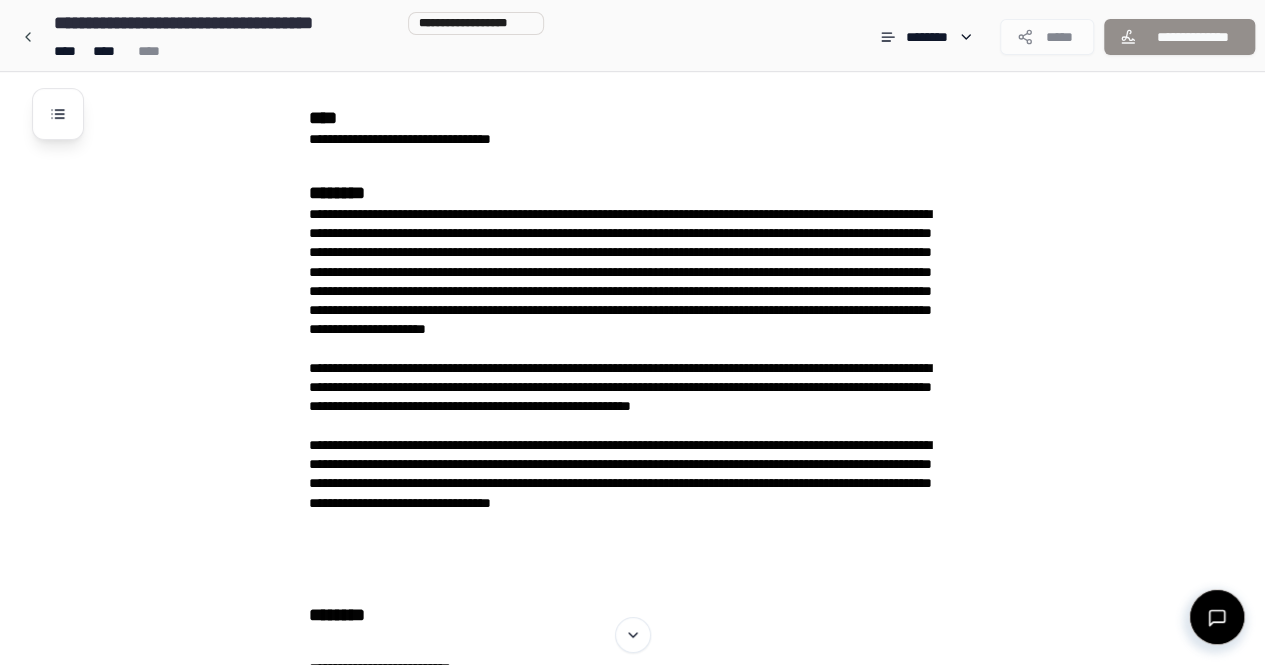 scroll, scrollTop: 0, scrollLeft: 0, axis: both 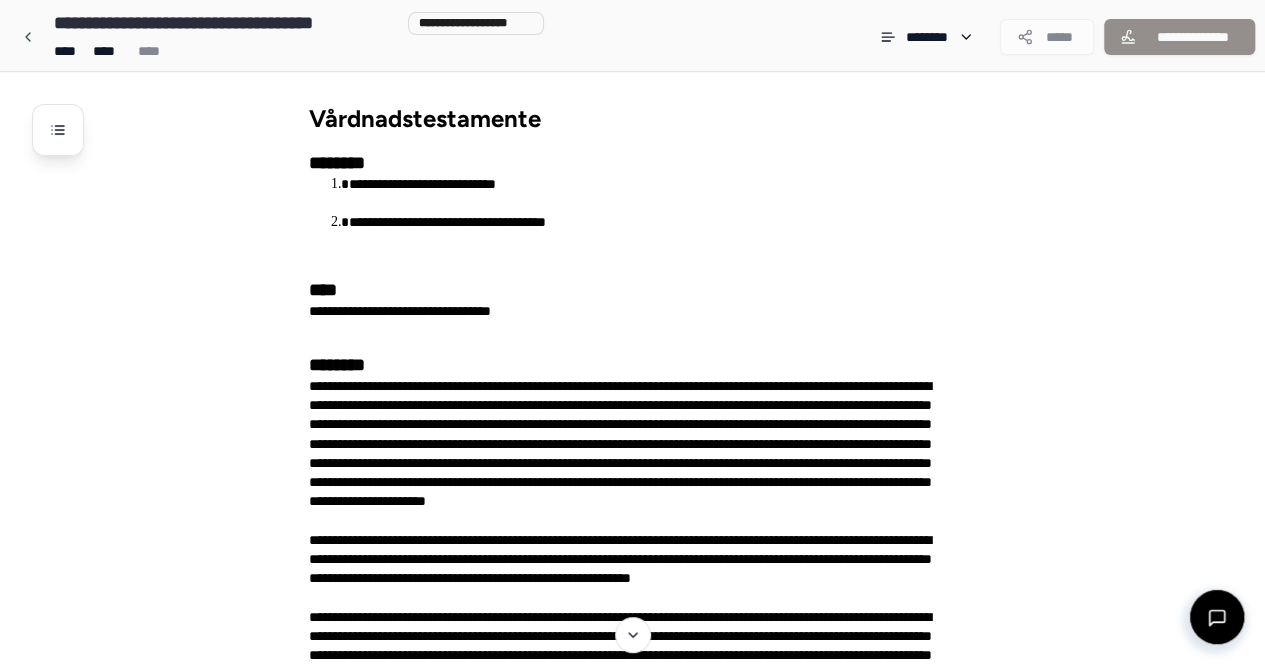 click at bounding box center (1217, 617) 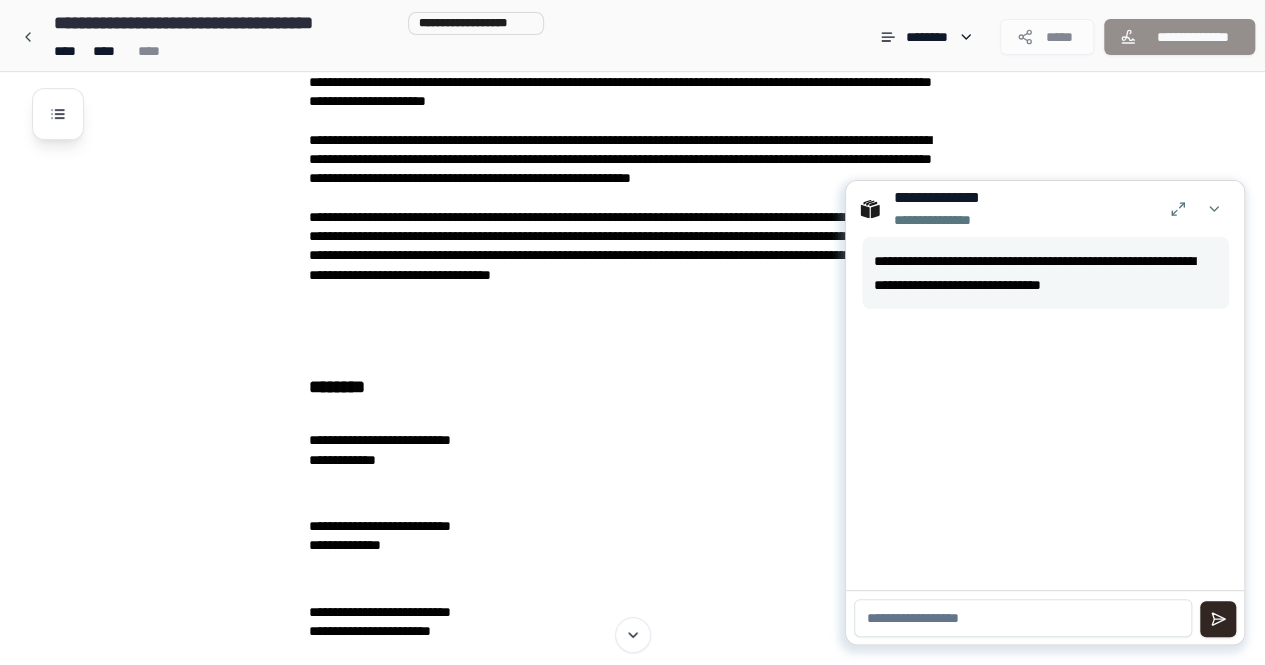 scroll, scrollTop: 0, scrollLeft: 0, axis: both 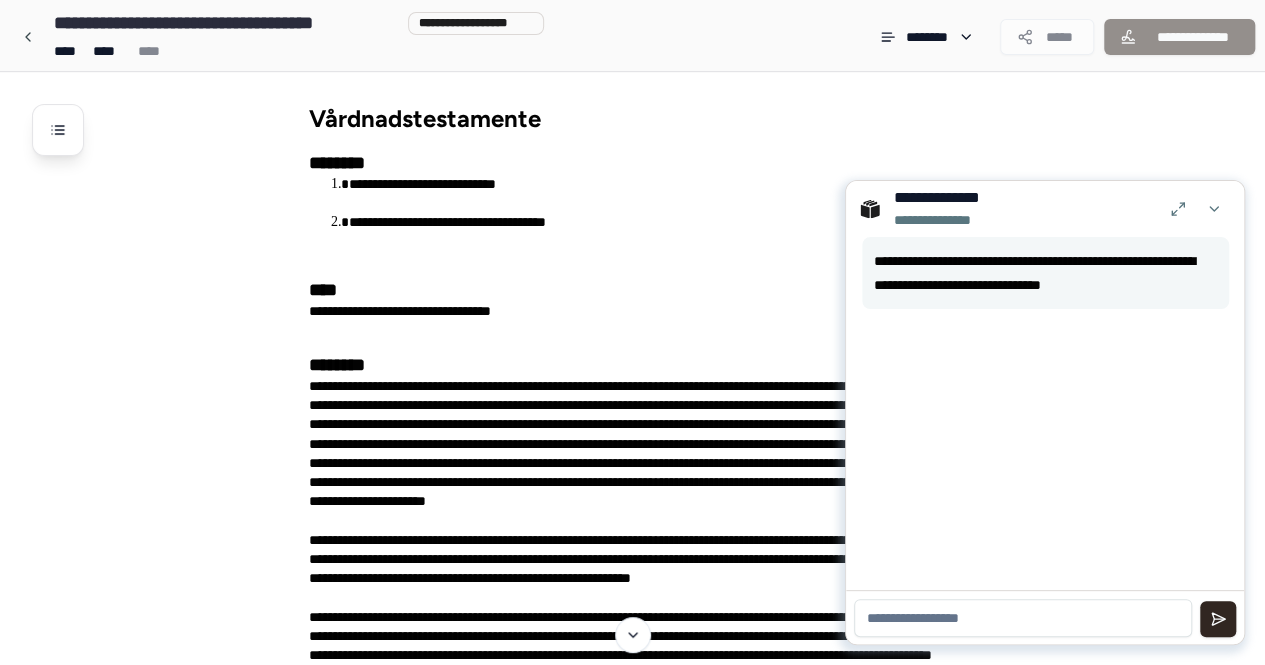 click at bounding box center (1023, 618) 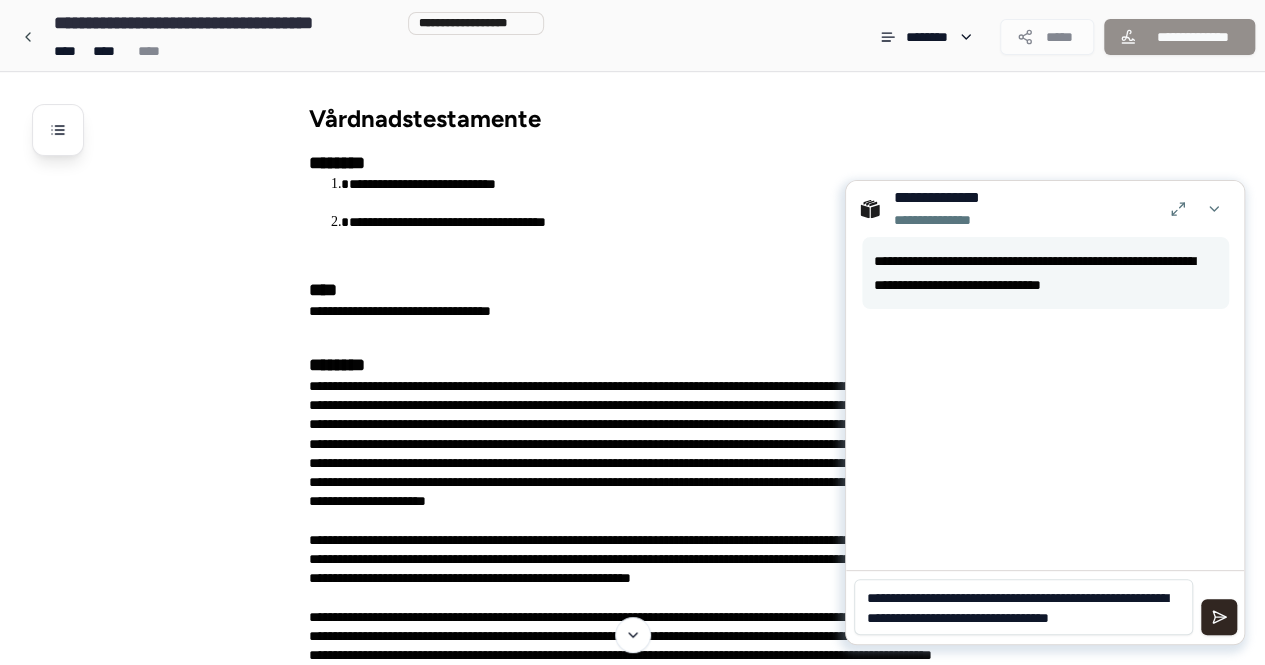 scroll, scrollTop: 0, scrollLeft: 0, axis: both 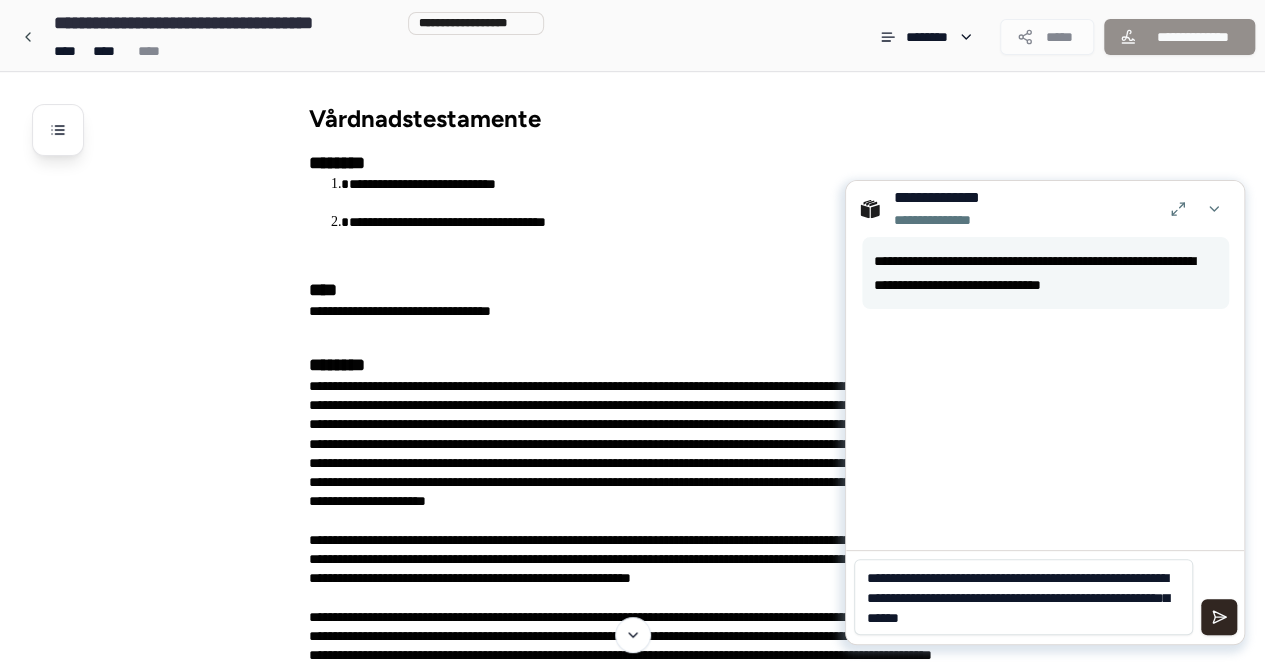 type on "**********" 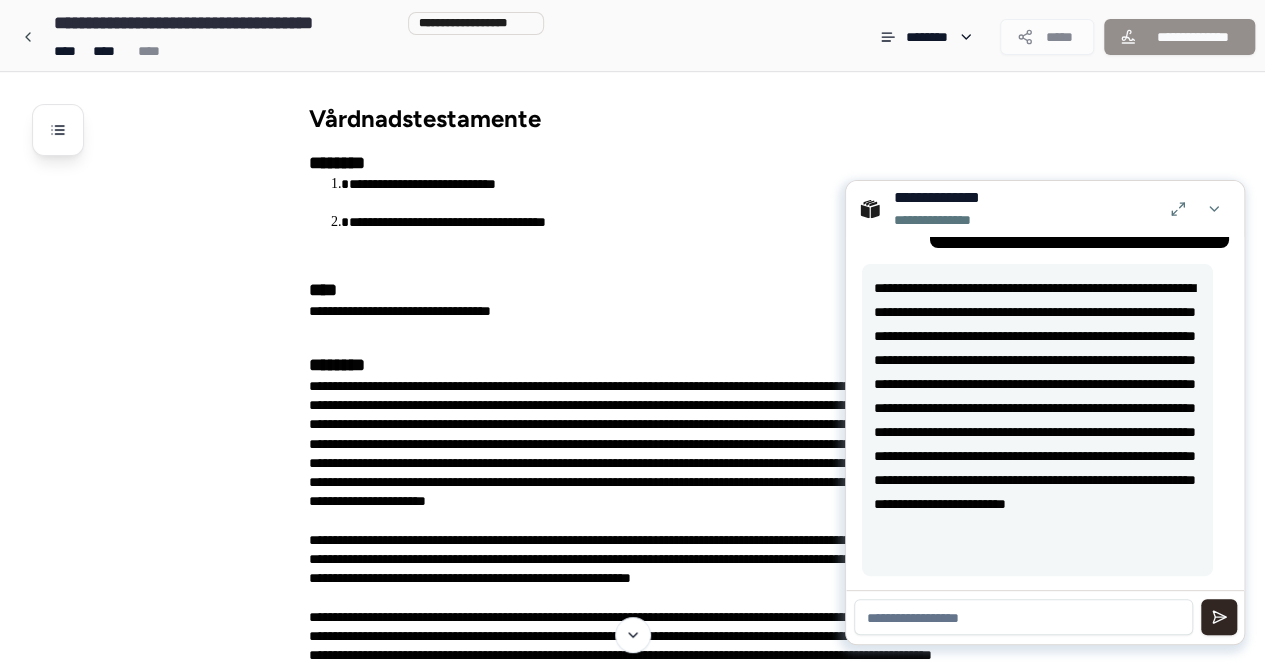 scroll, scrollTop: 186, scrollLeft: 0, axis: vertical 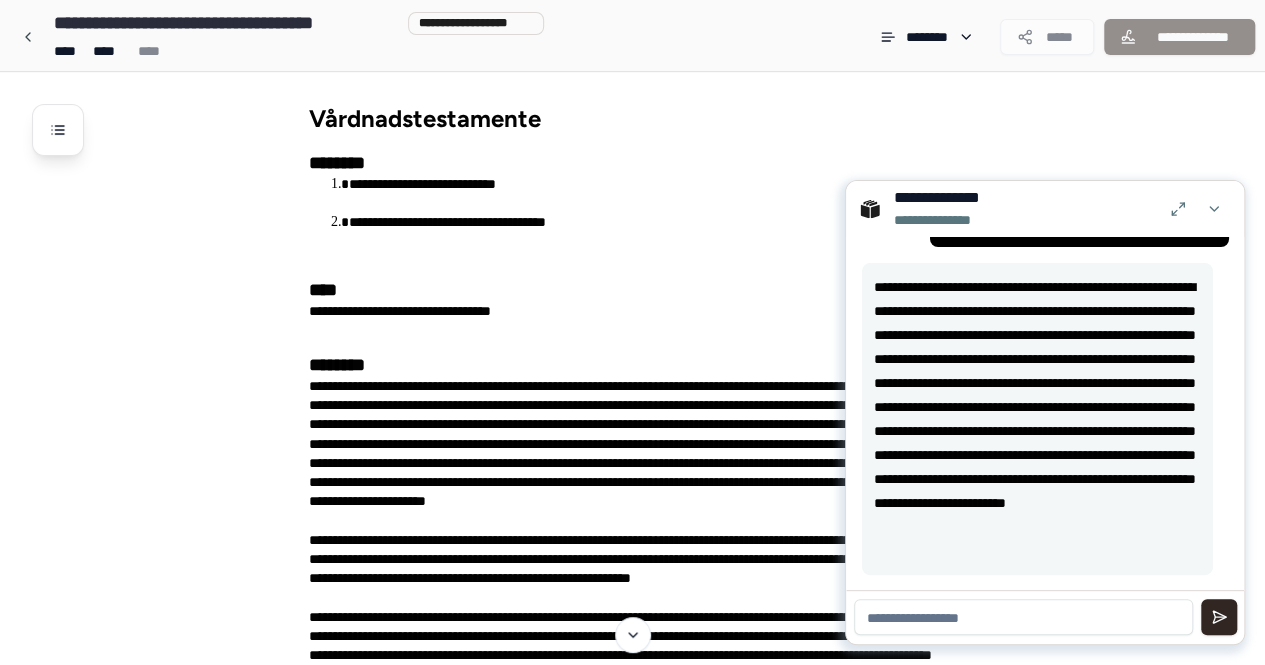 click at bounding box center (1023, 617) 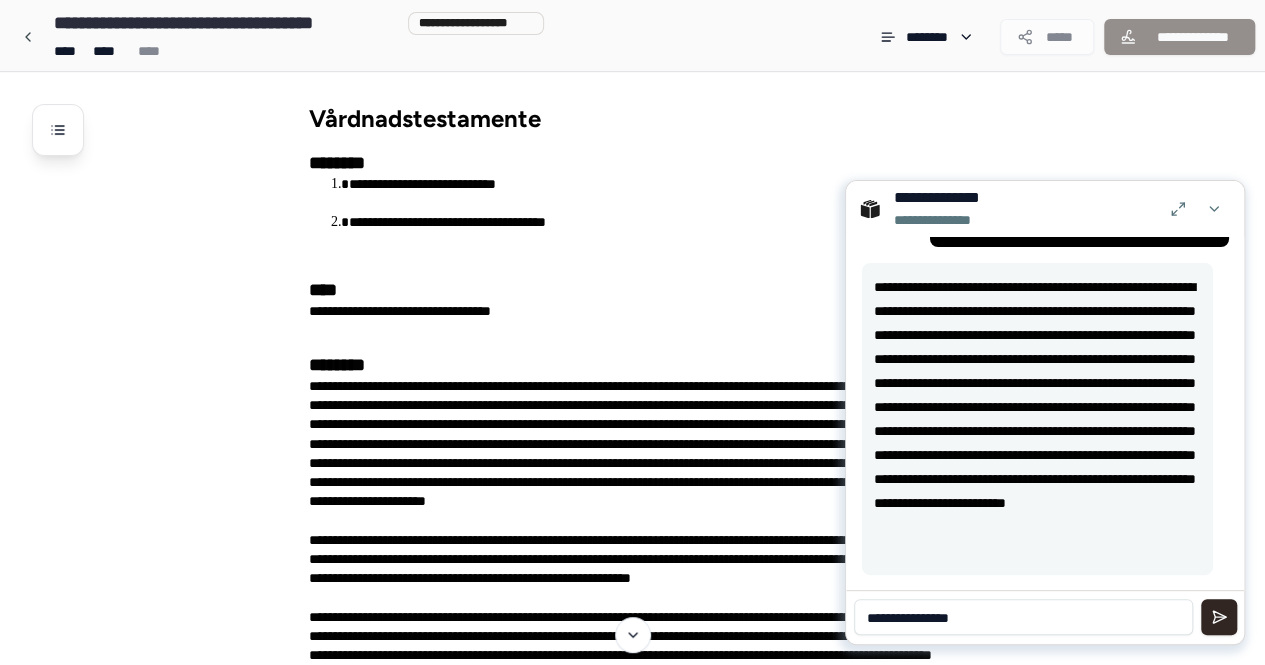 type on "**********" 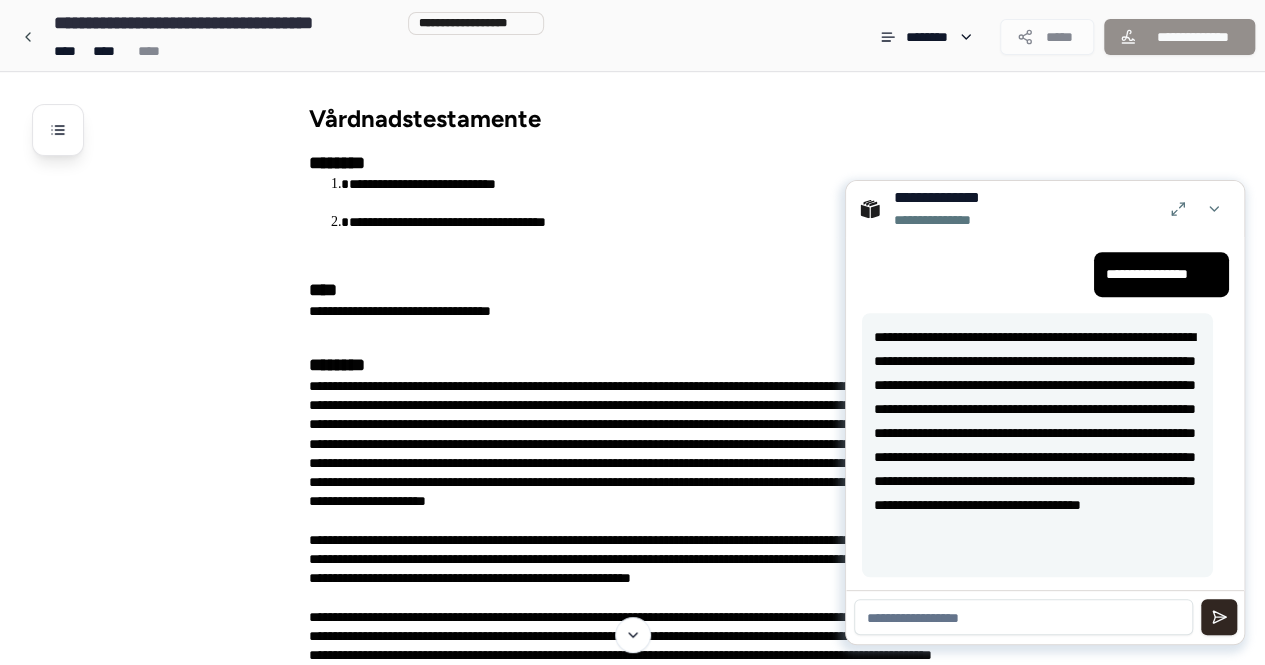 scroll, scrollTop: 526, scrollLeft: 0, axis: vertical 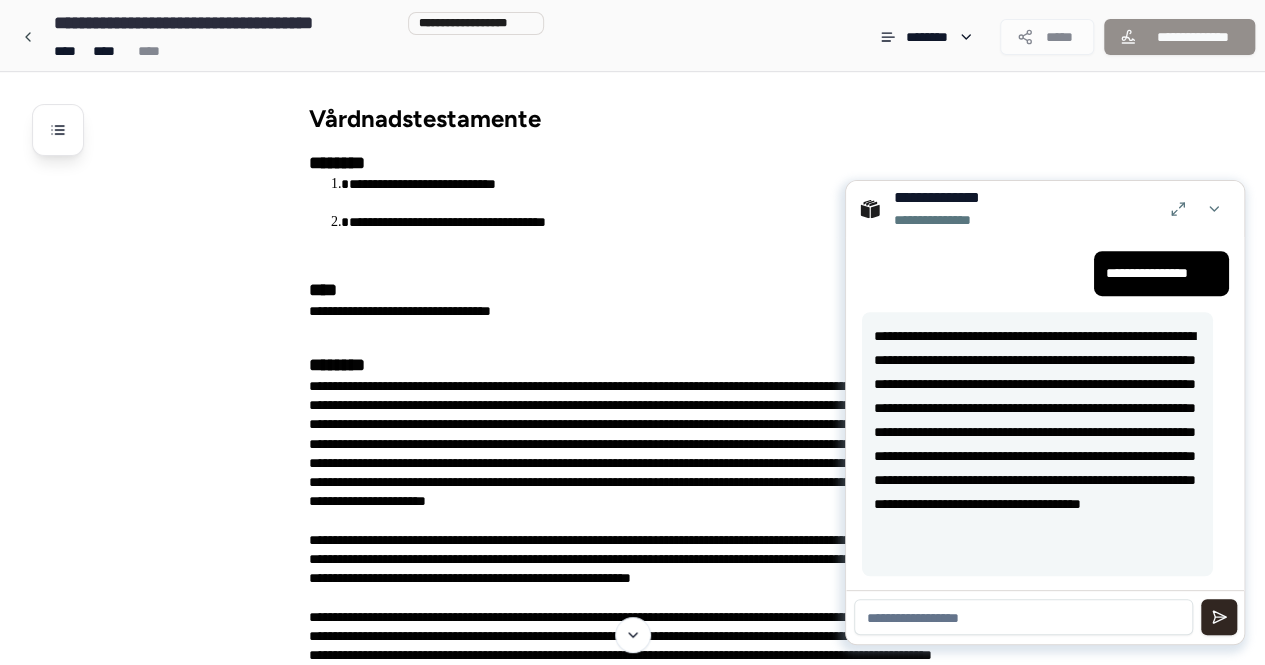 click at bounding box center [1023, 617] 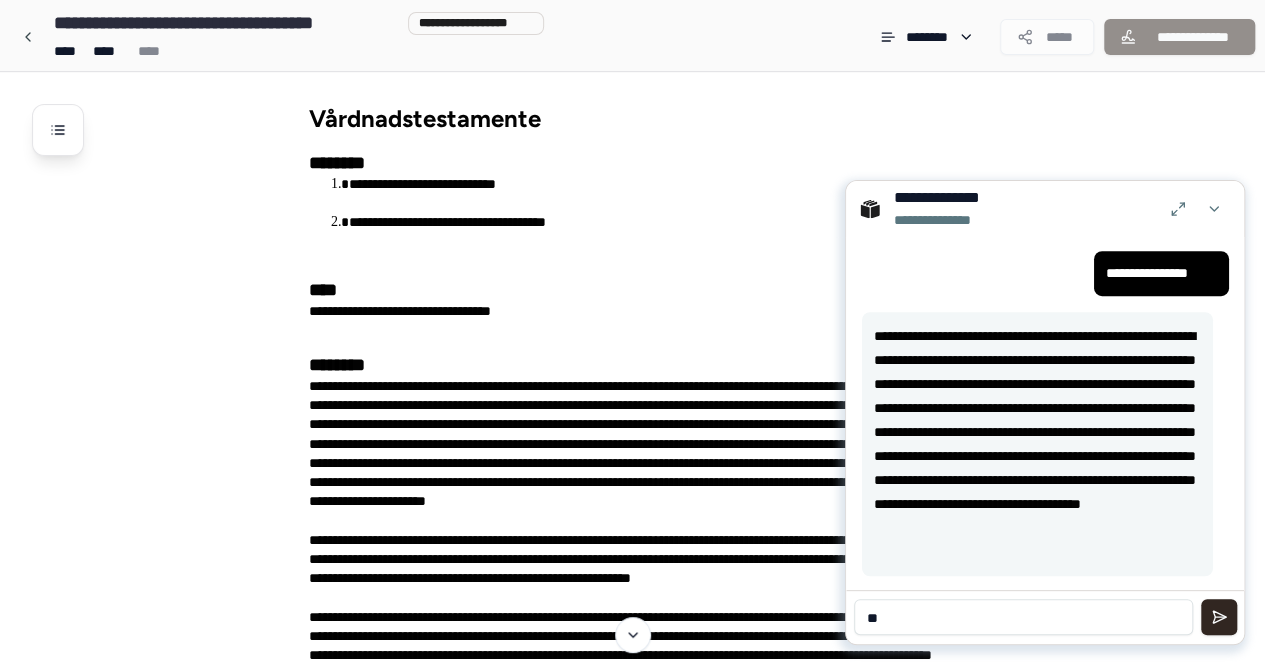 type on "*" 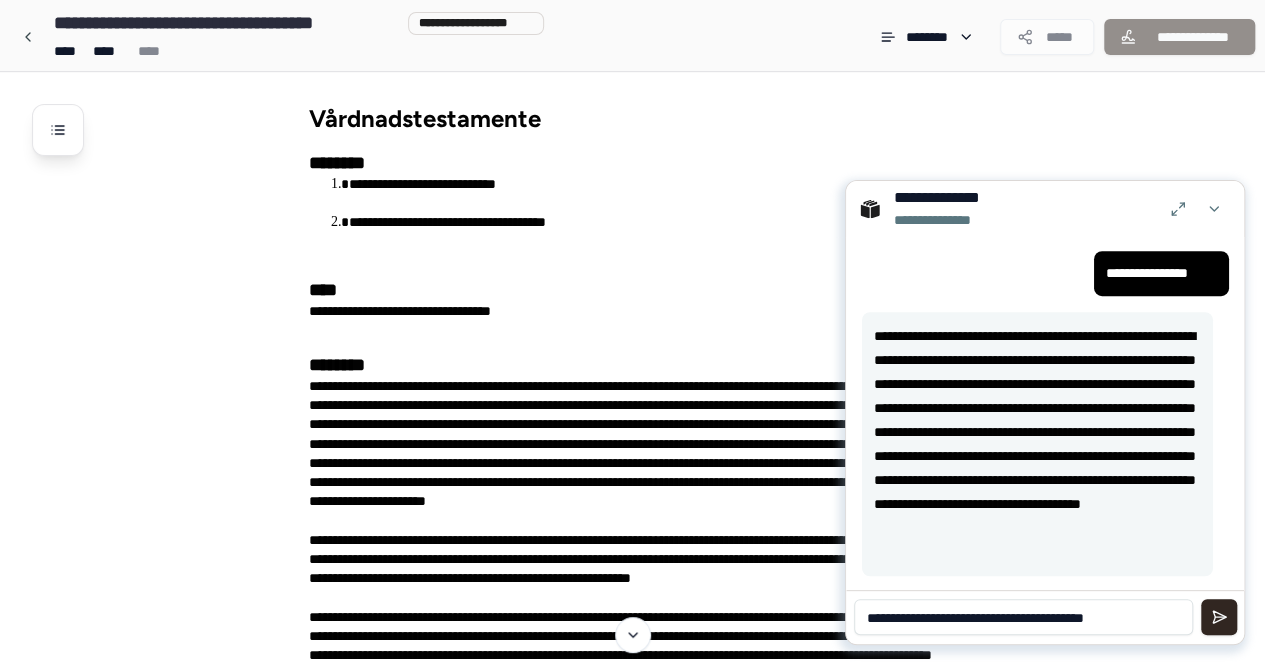 type on "**********" 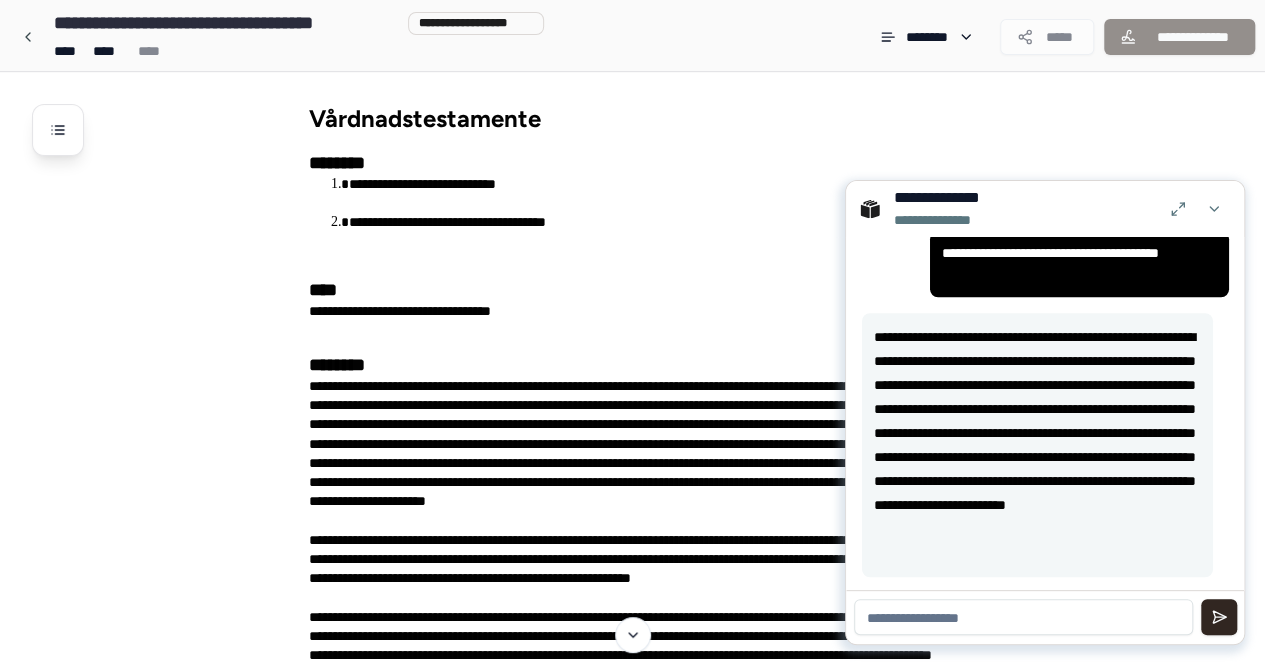 scroll, scrollTop: 888, scrollLeft: 0, axis: vertical 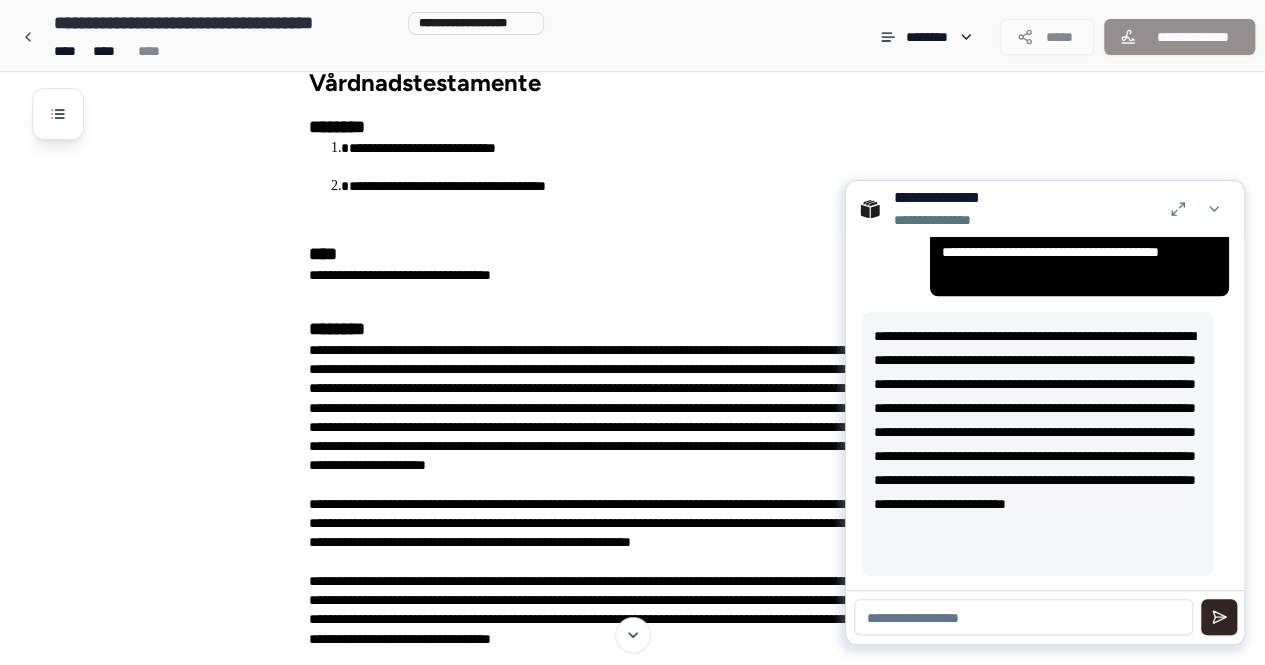 click at bounding box center (1023, 617) 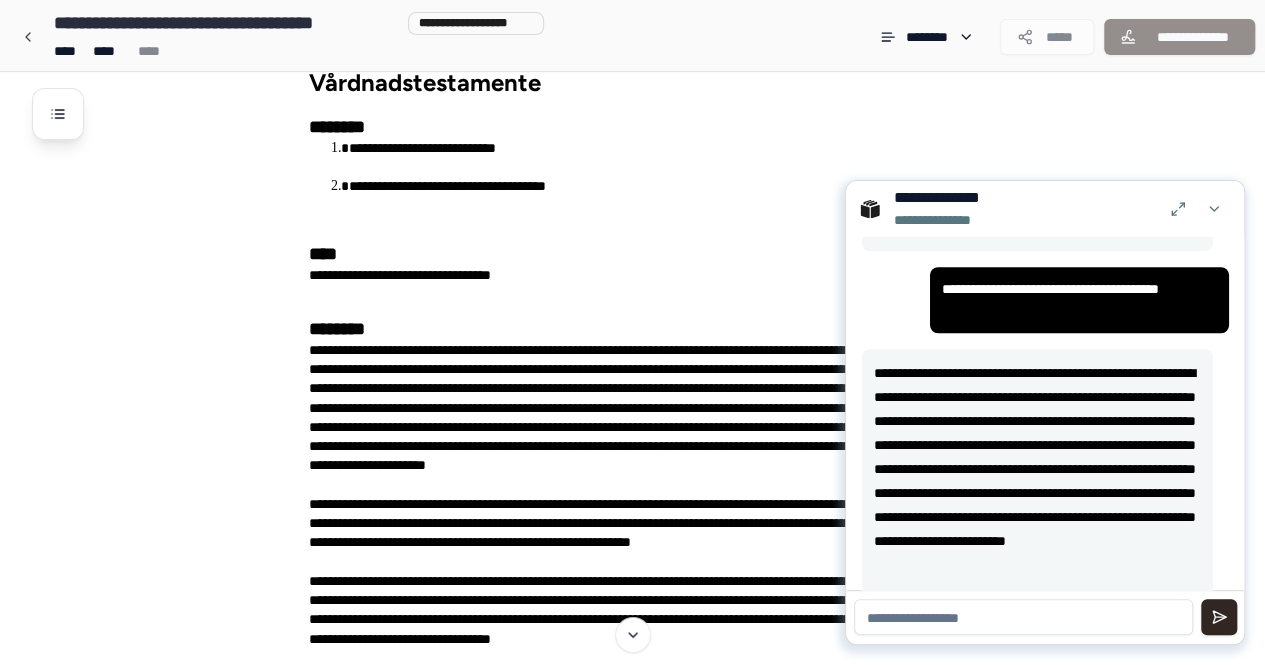 scroll, scrollTop: 889, scrollLeft: 0, axis: vertical 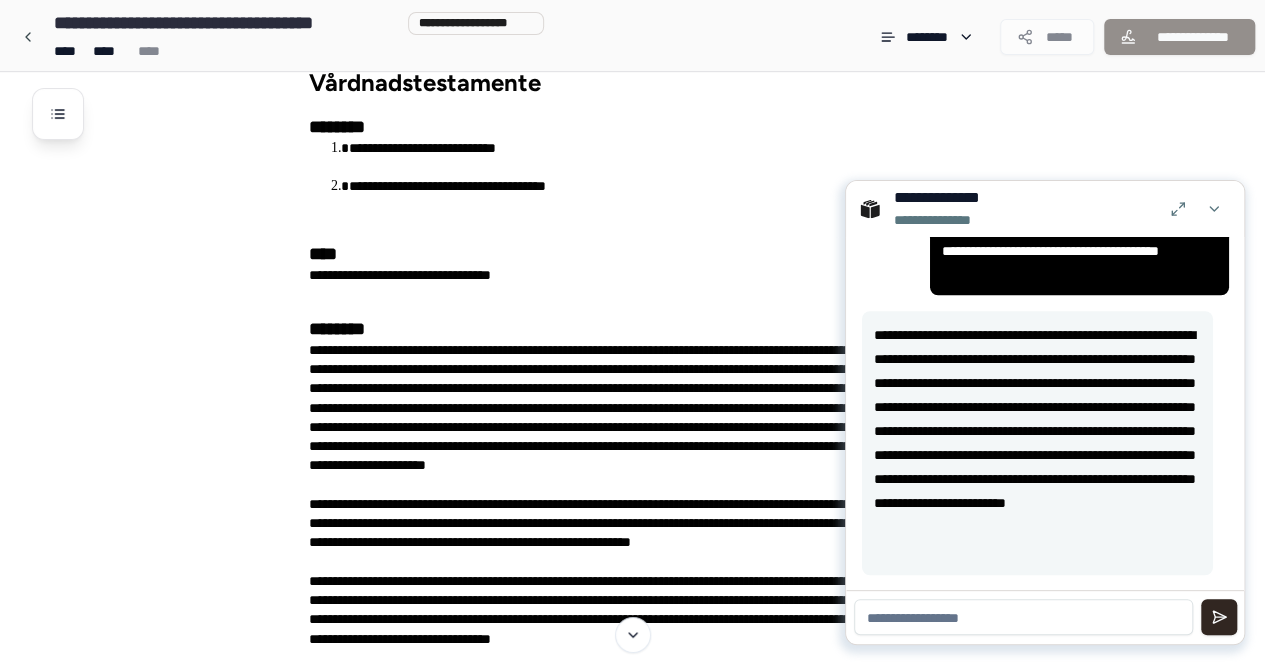 click at bounding box center [1023, 617] 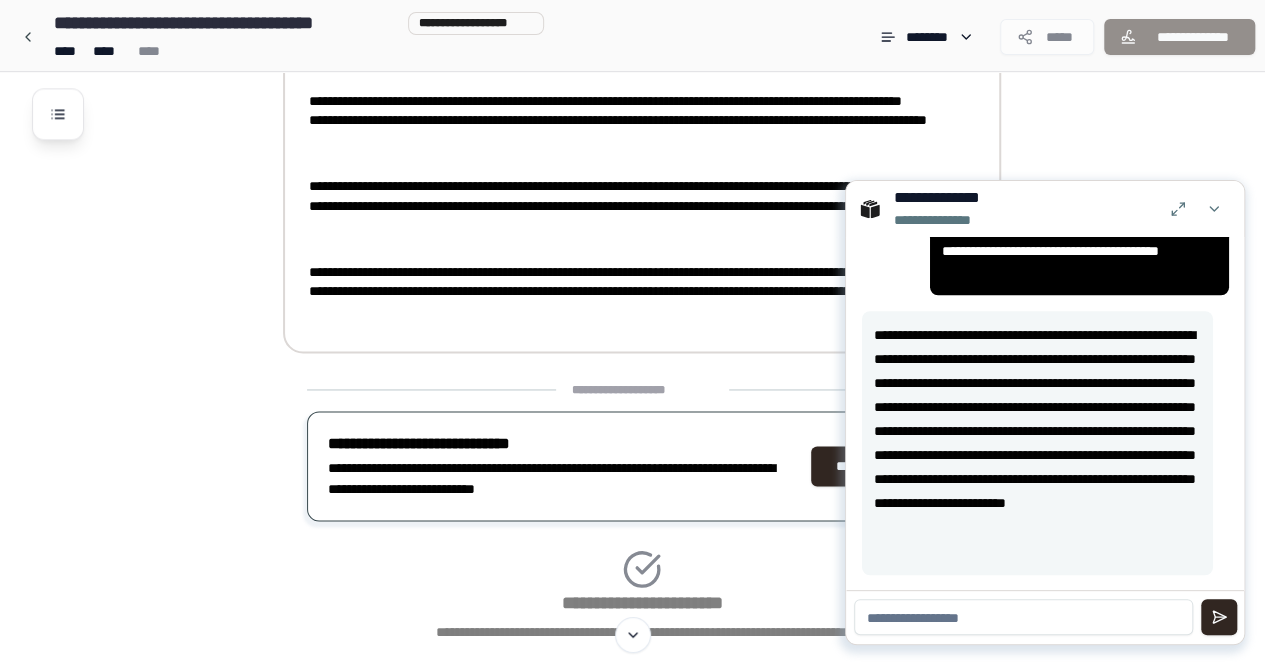 scroll, scrollTop: 1330, scrollLeft: 0, axis: vertical 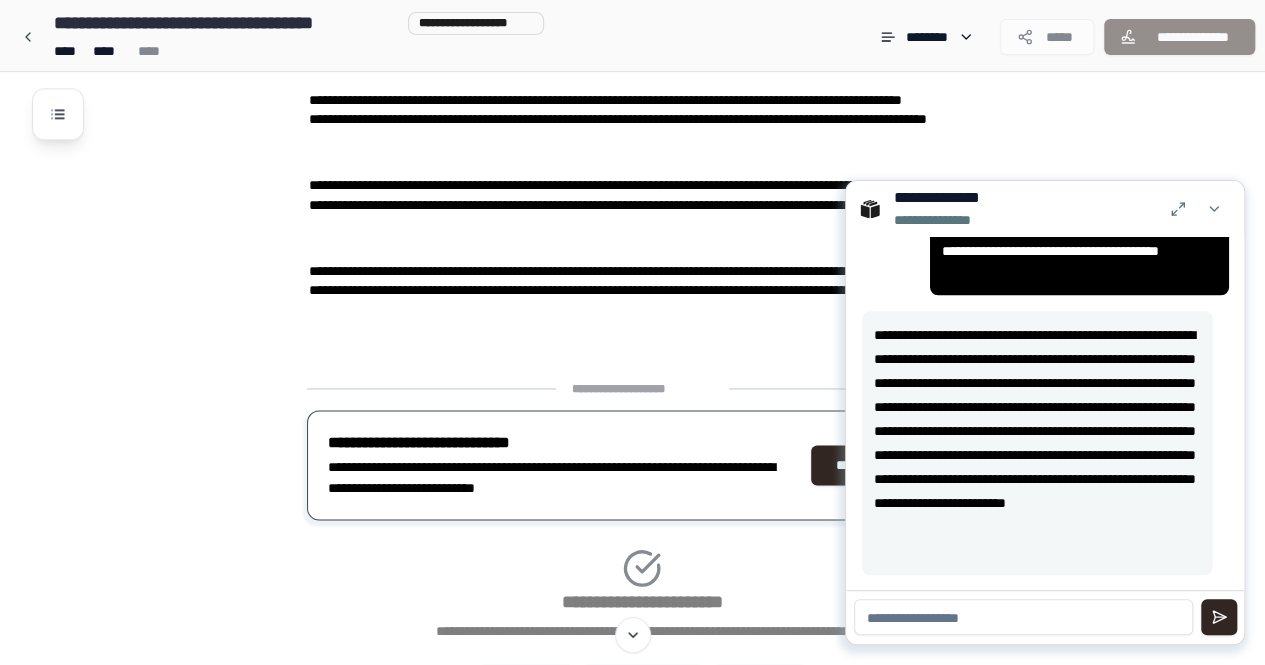 click at bounding box center (1023, 617) 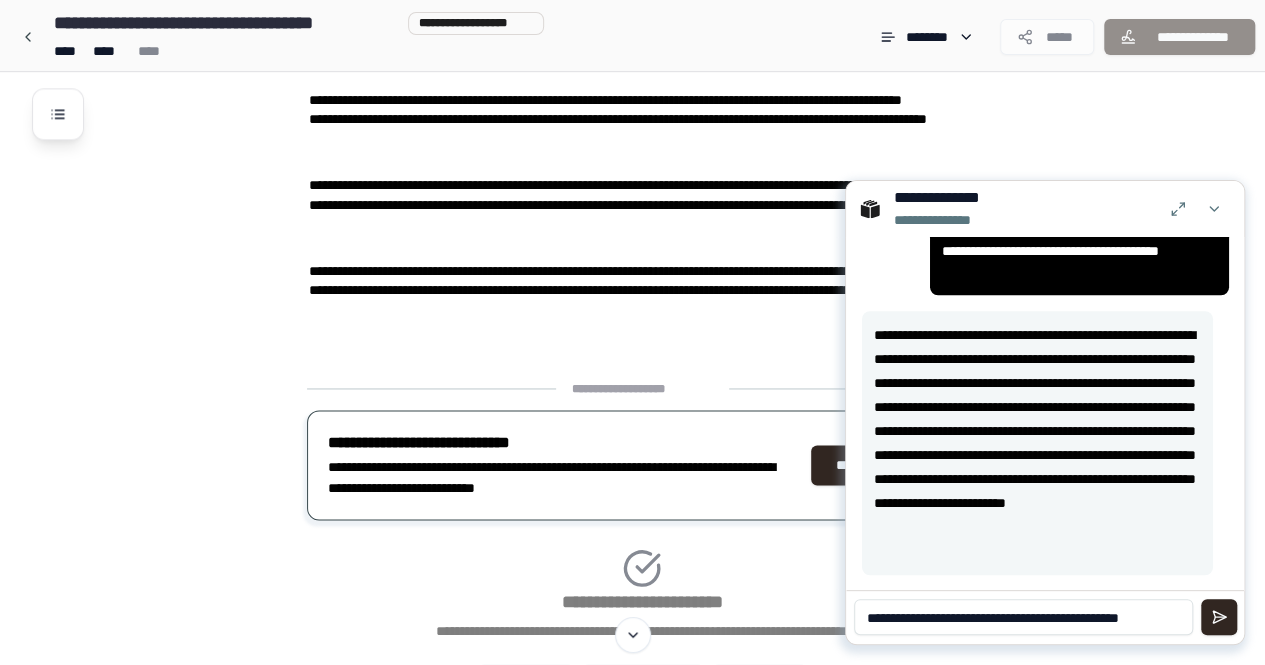 type on "**********" 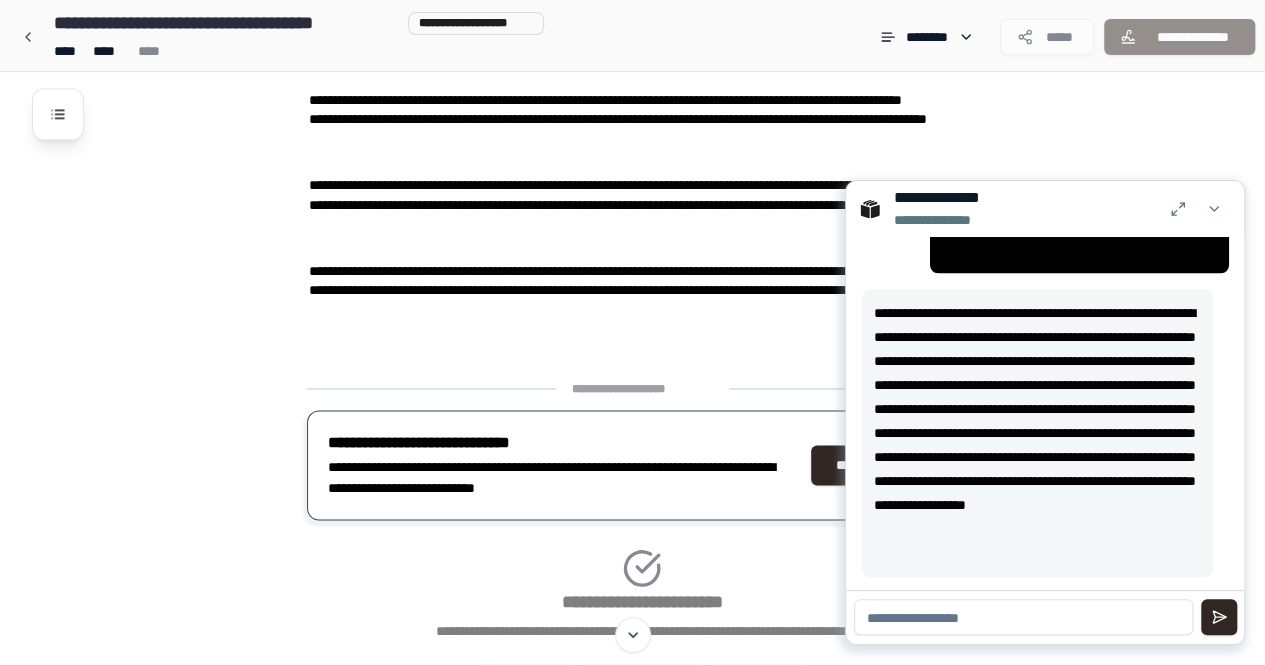 scroll, scrollTop: 1274, scrollLeft: 0, axis: vertical 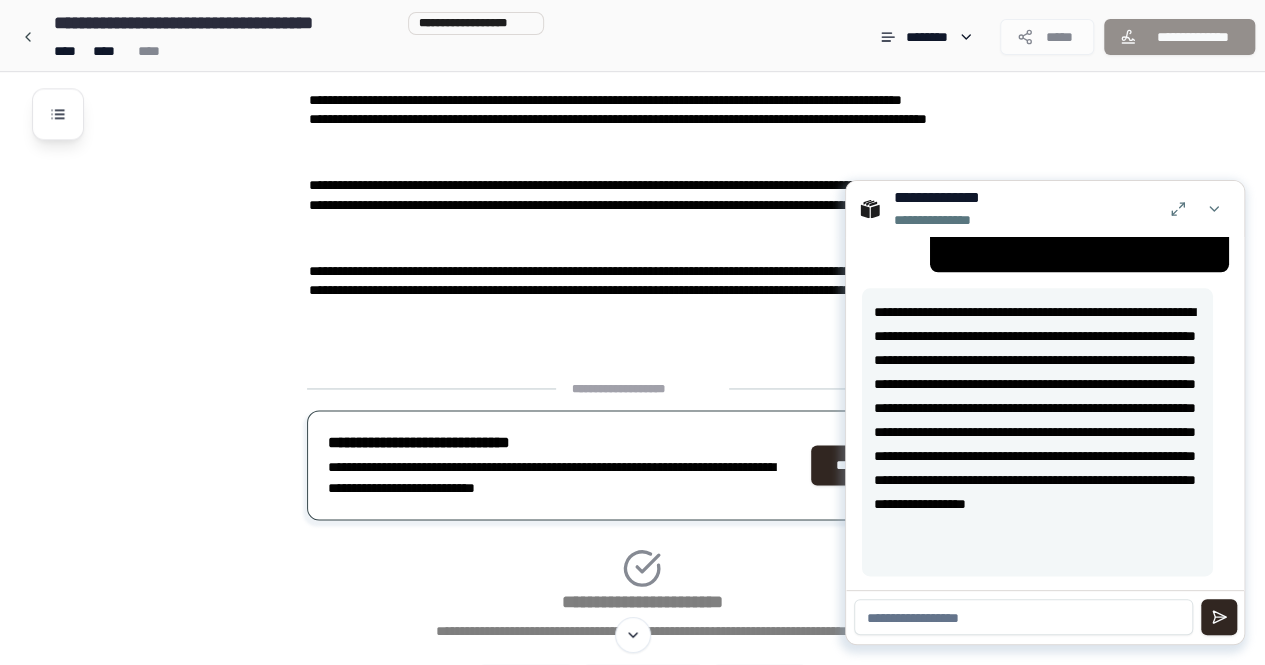 click at bounding box center [1023, 617] 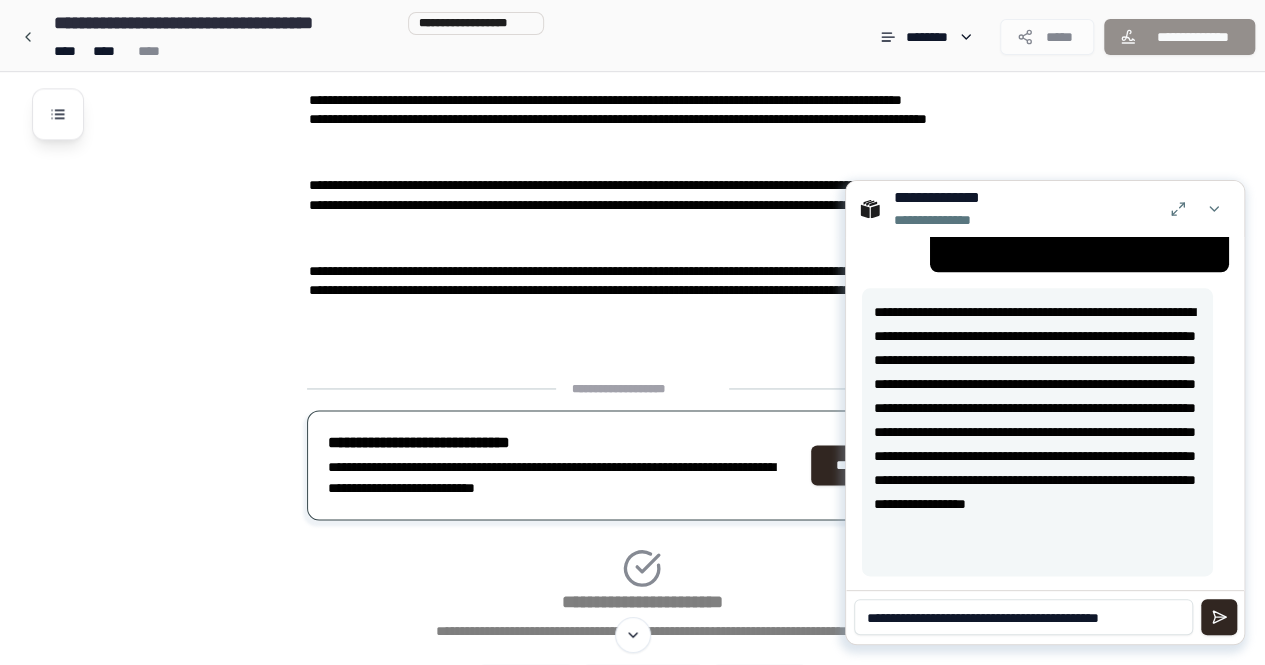 type on "**********" 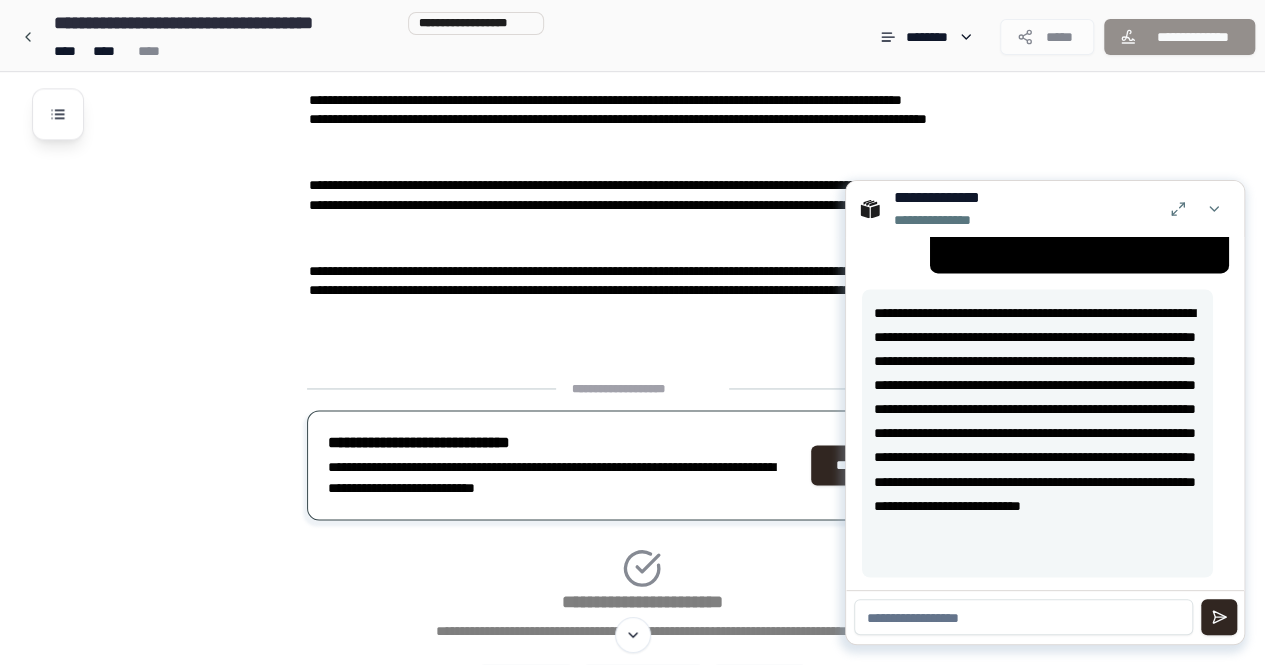 scroll, scrollTop: 1660, scrollLeft: 0, axis: vertical 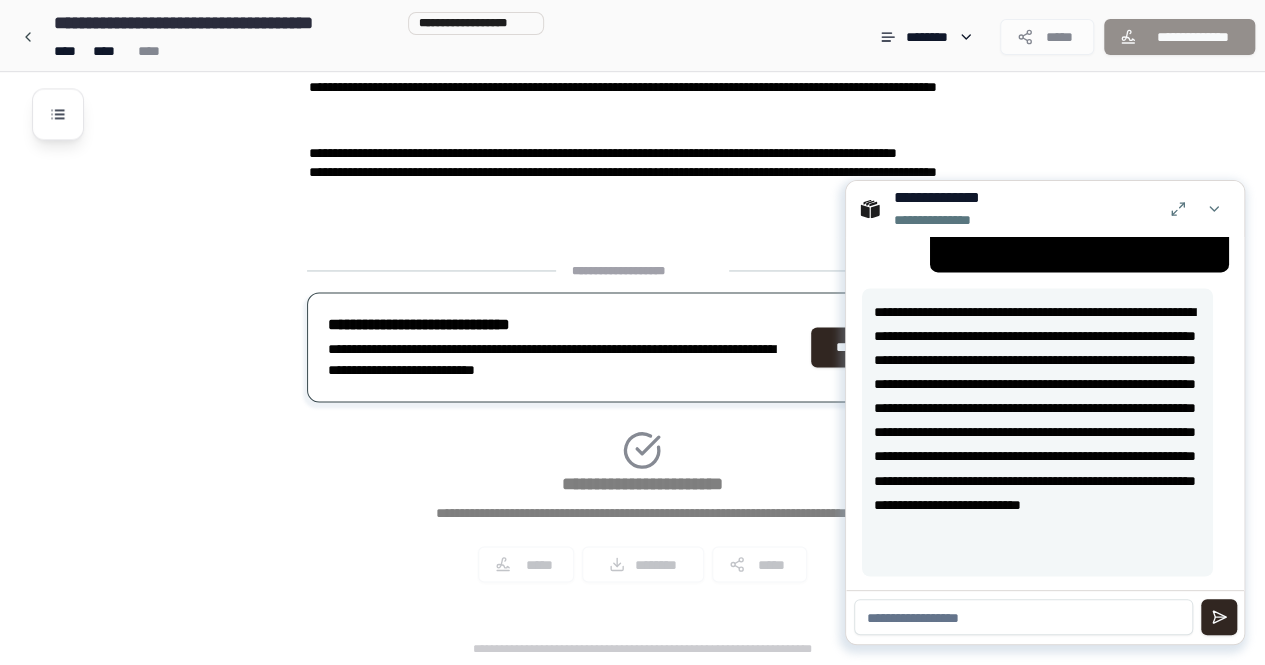 click at bounding box center (1023, 617) 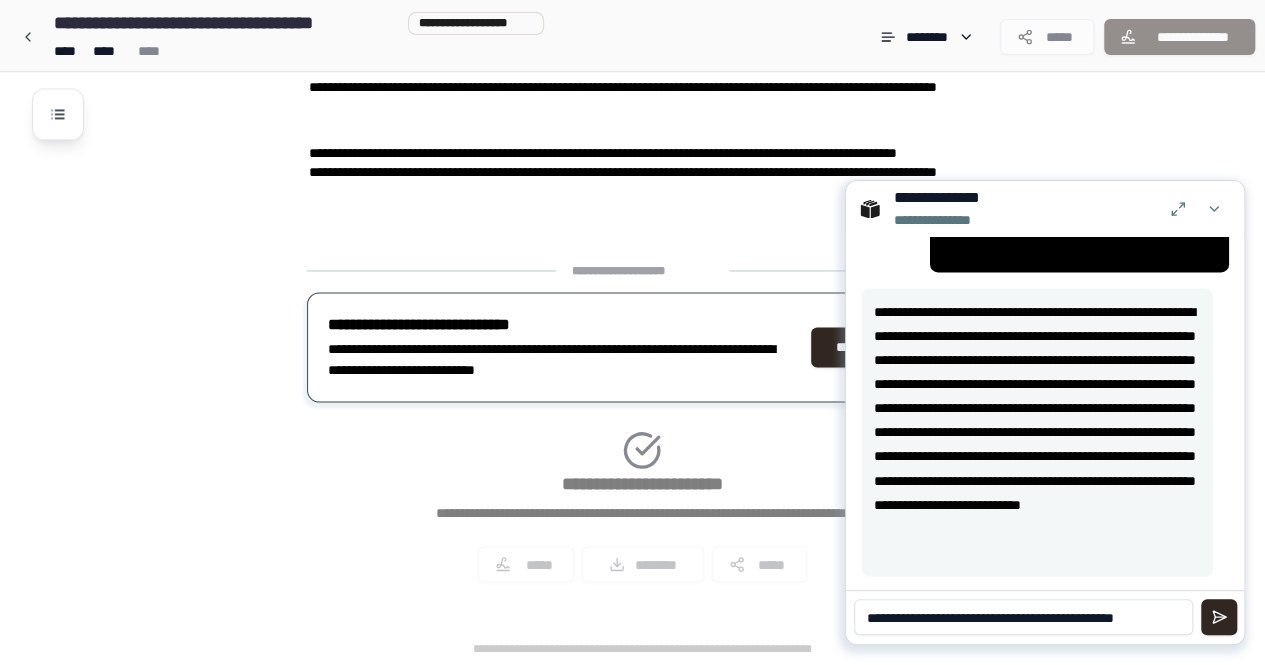 scroll, scrollTop: 0, scrollLeft: 0, axis: both 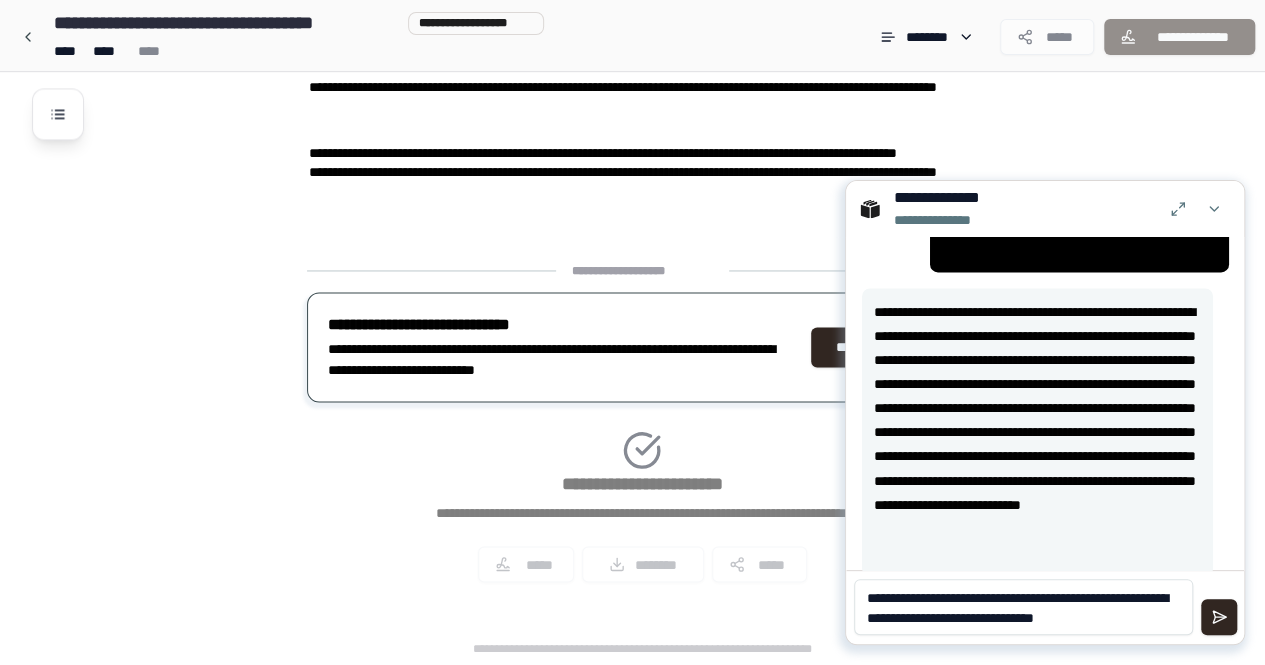 type on "**********" 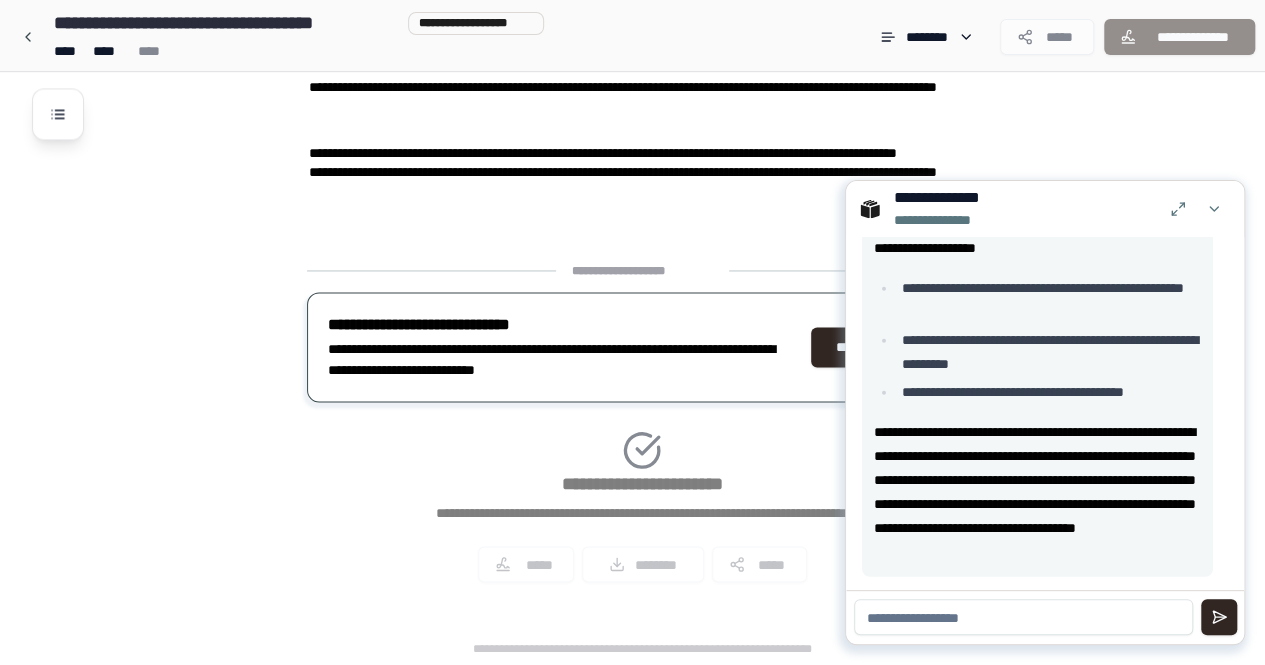 scroll, scrollTop: 2619, scrollLeft: 0, axis: vertical 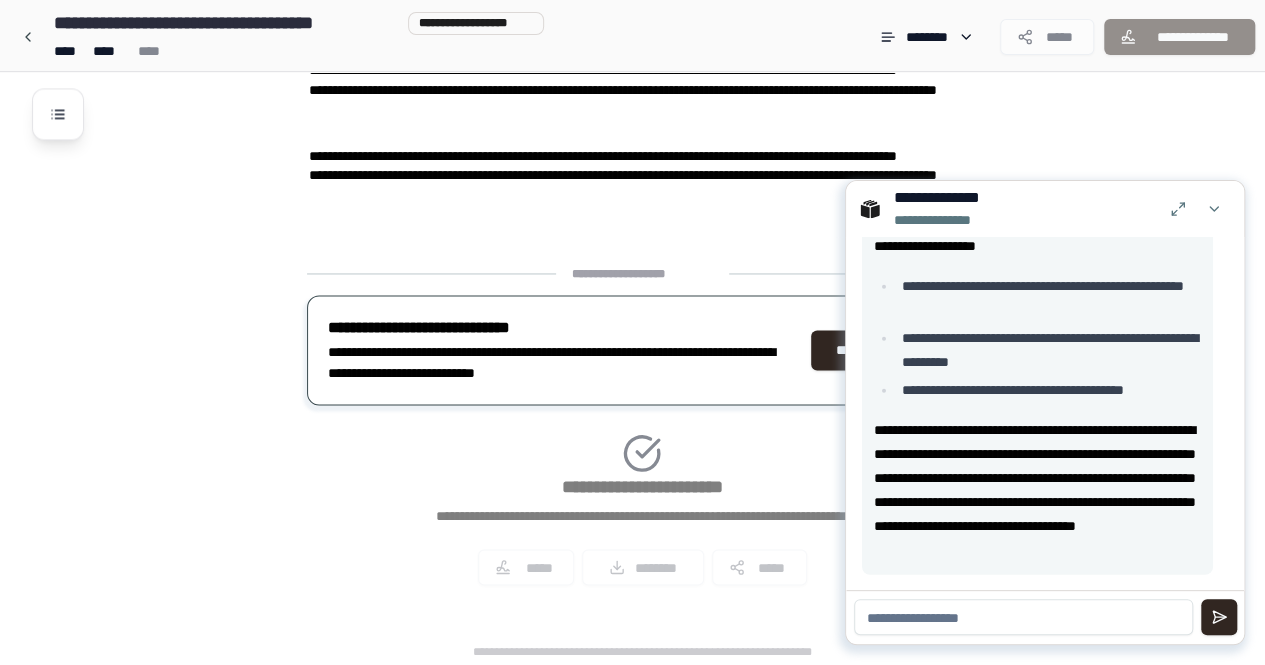click on "**********" at bounding box center (642, 433) 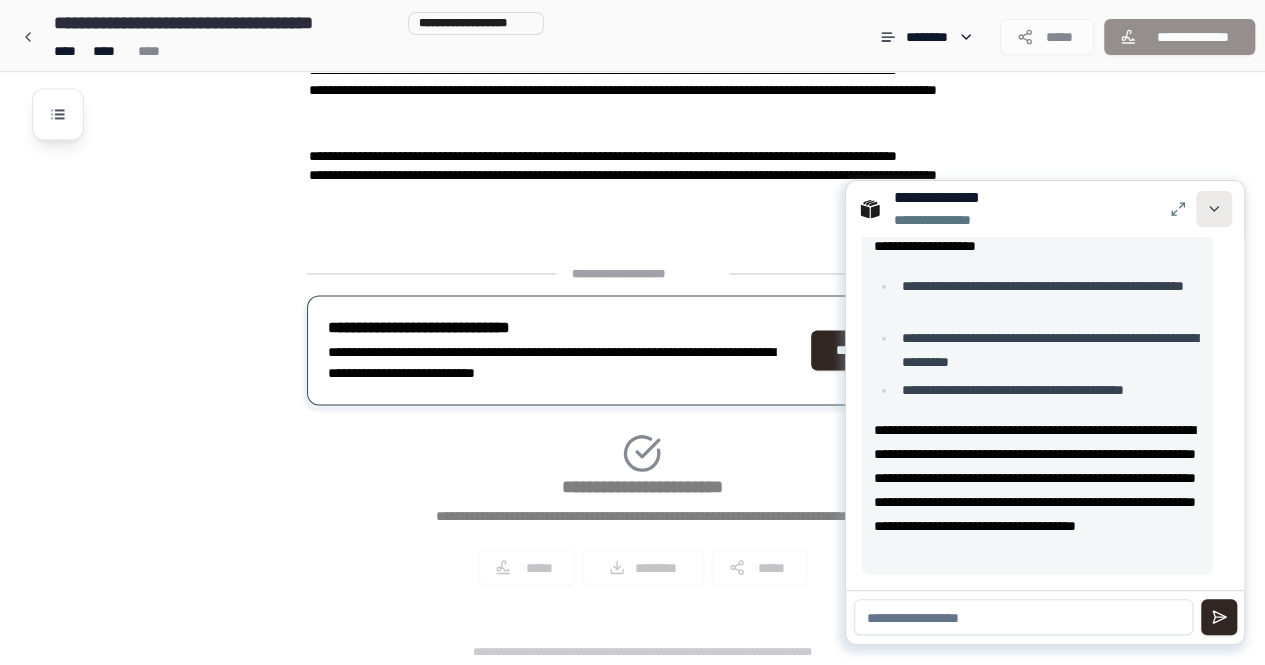 click at bounding box center [1214, 209] 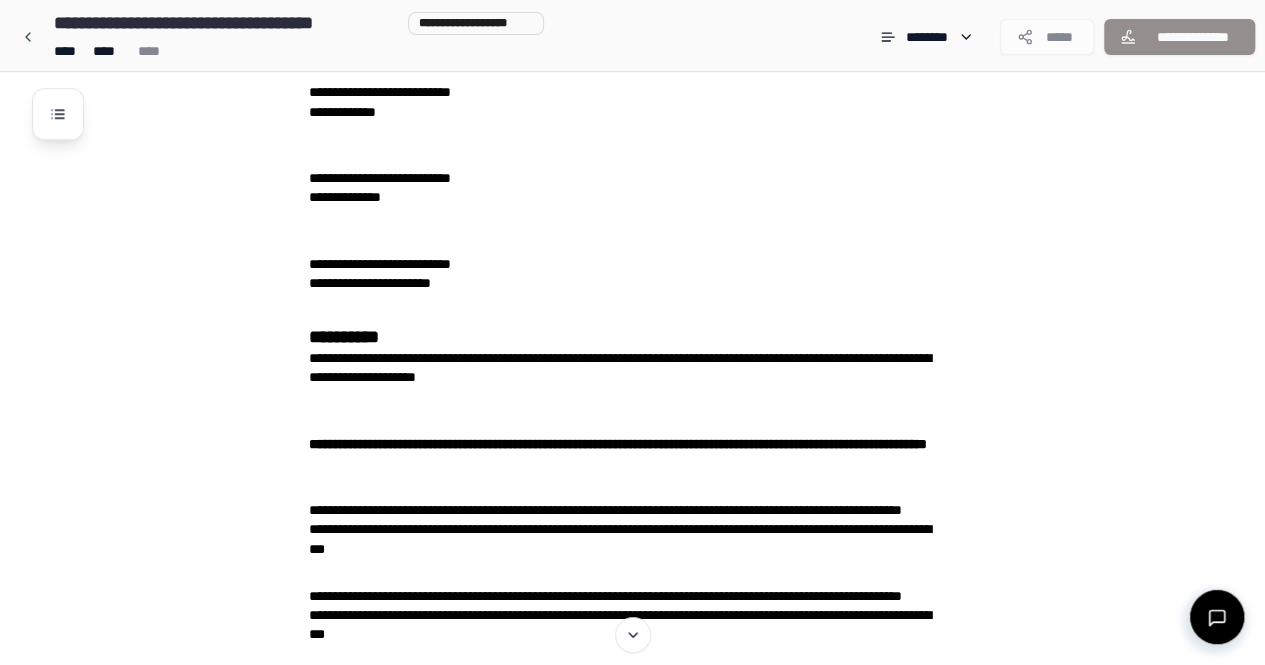 scroll, scrollTop: 747, scrollLeft: 0, axis: vertical 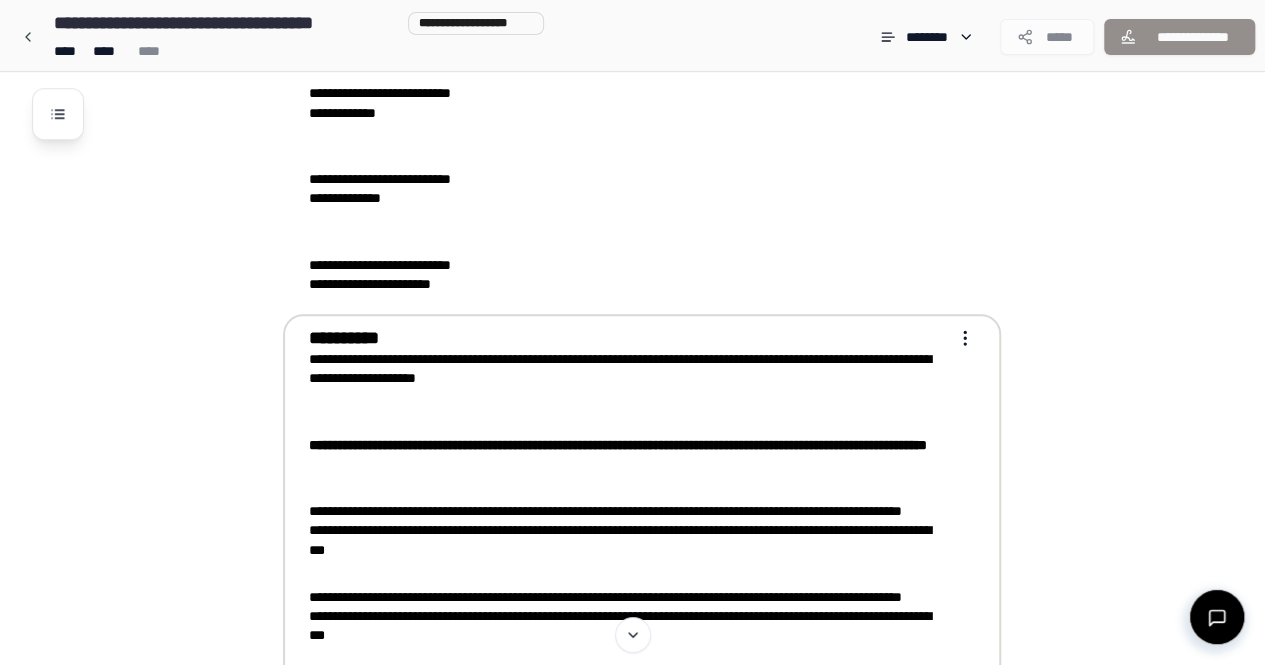 drag, startPoint x: 874, startPoint y: 303, endPoint x: 833, endPoint y: 347, distance: 60.1415 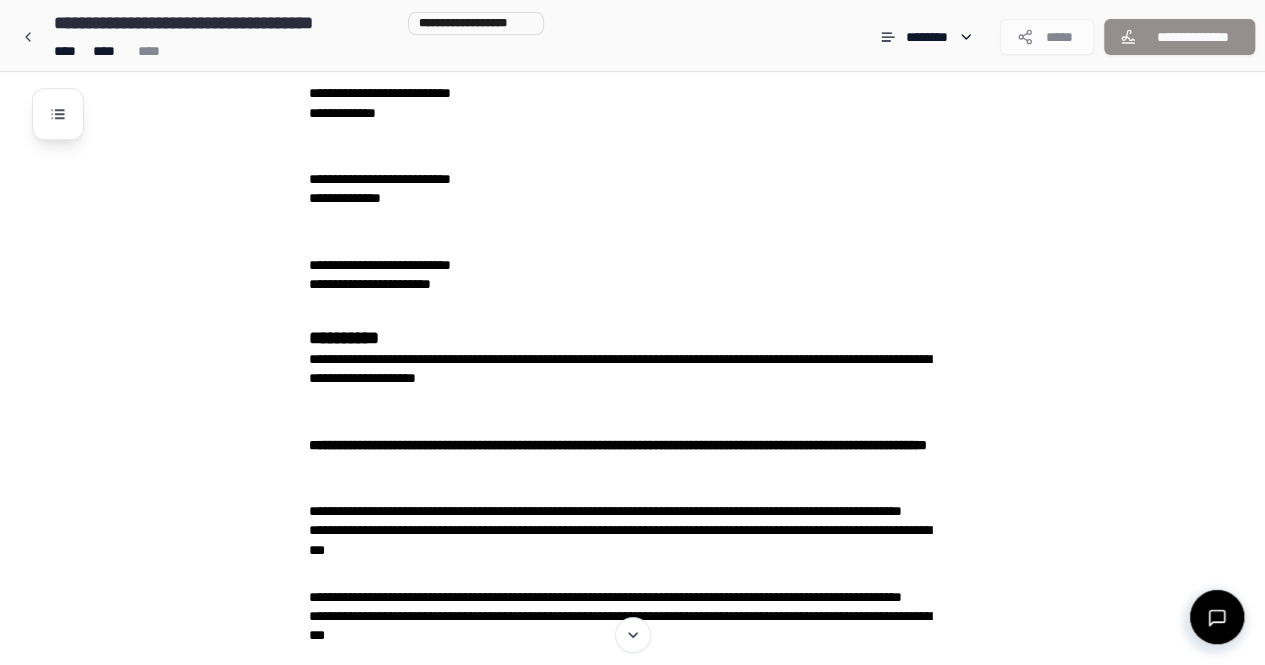 click on "**********" at bounding box center (658, 346) 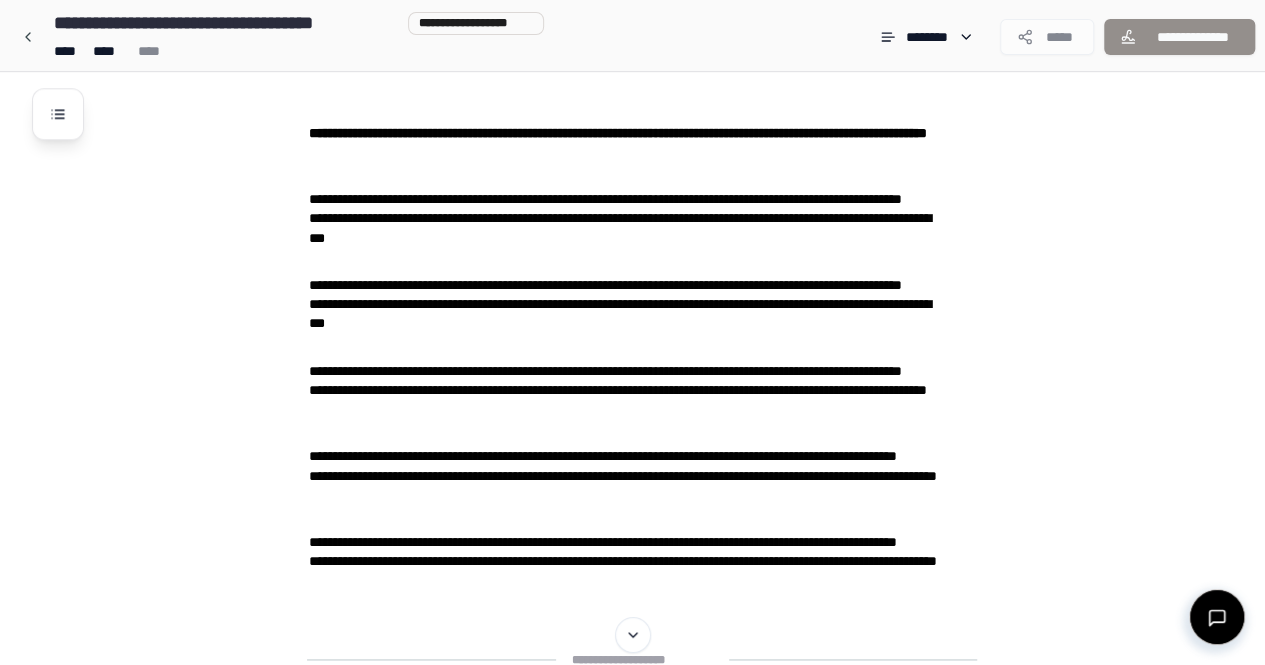 scroll, scrollTop: 1061, scrollLeft: 0, axis: vertical 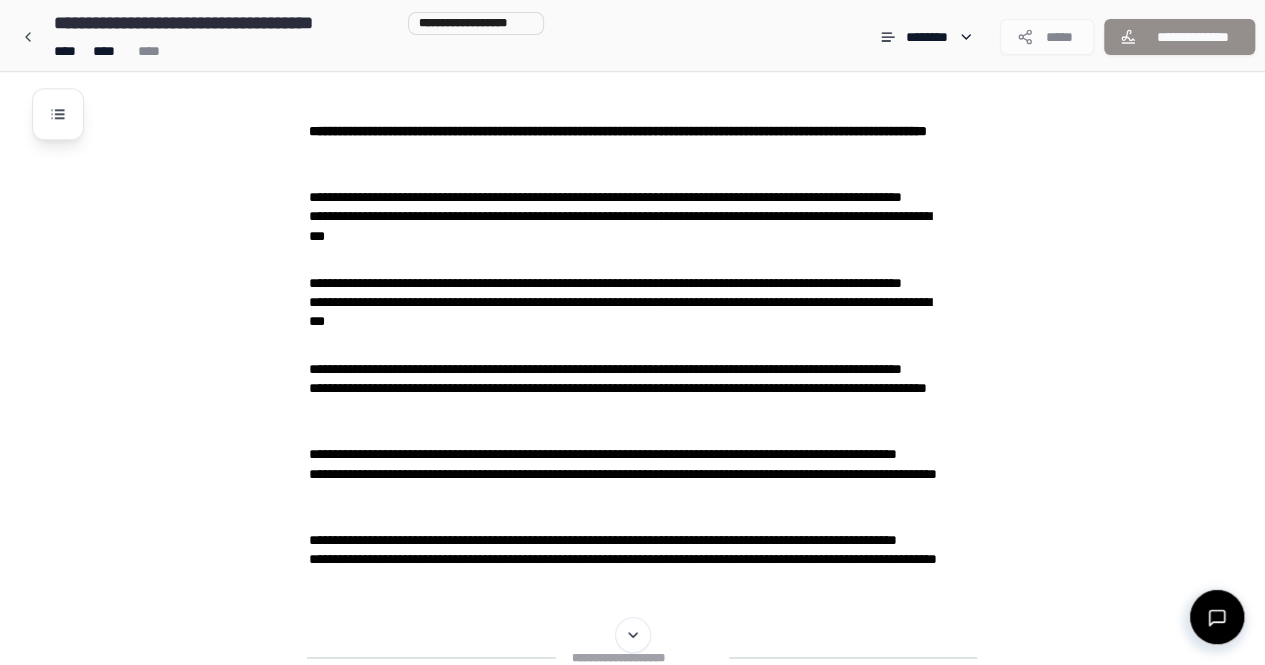click at bounding box center (1217, 617) 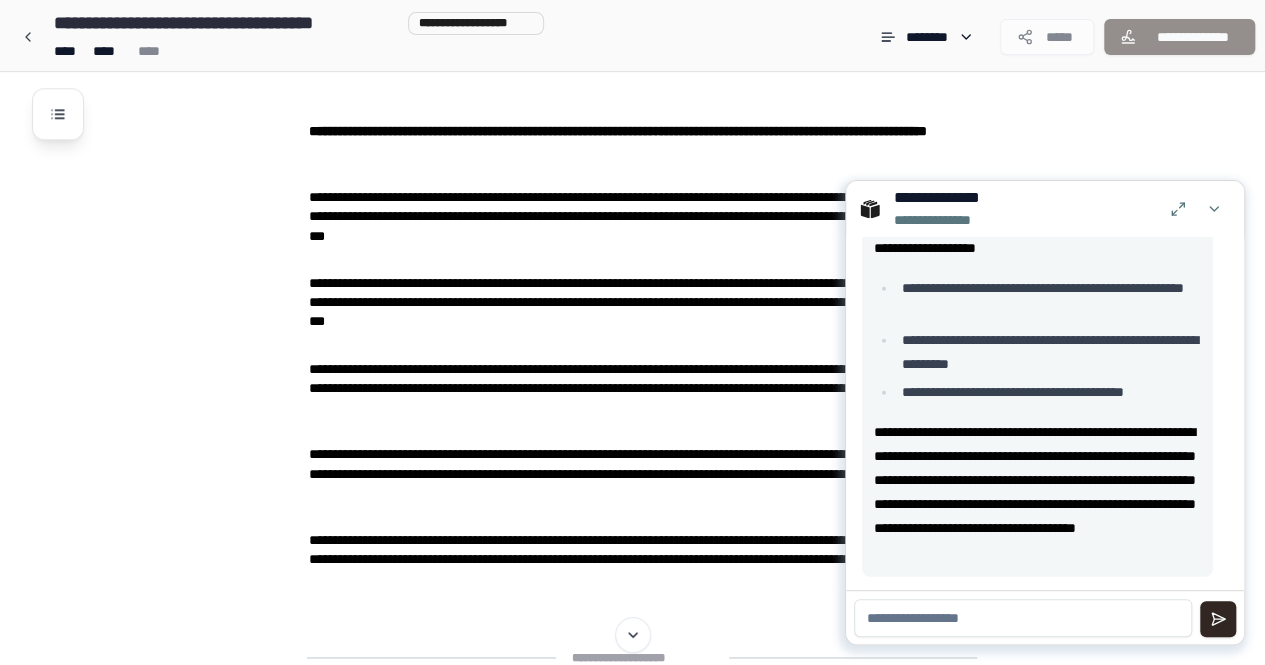 scroll, scrollTop: 2619, scrollLeft: 0, axis: vertical 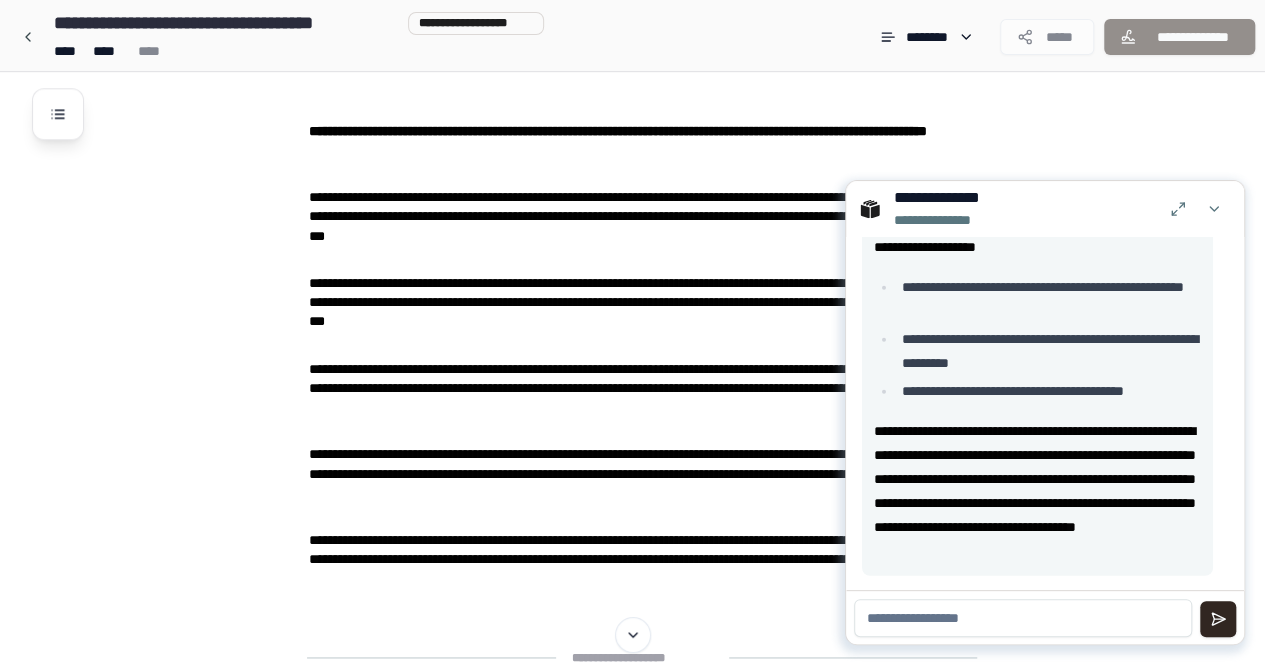 click at bounding box center (1023, 618) 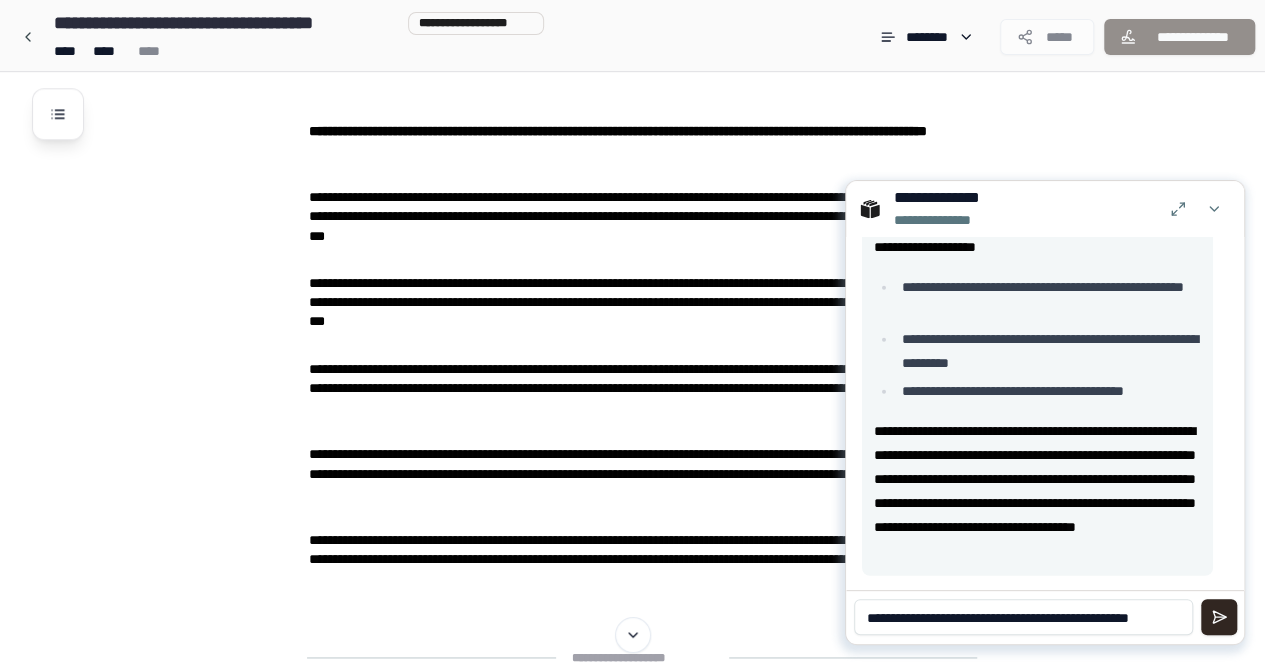 scroll, scrollTop: 0, scrollLeft: 0, axis: both 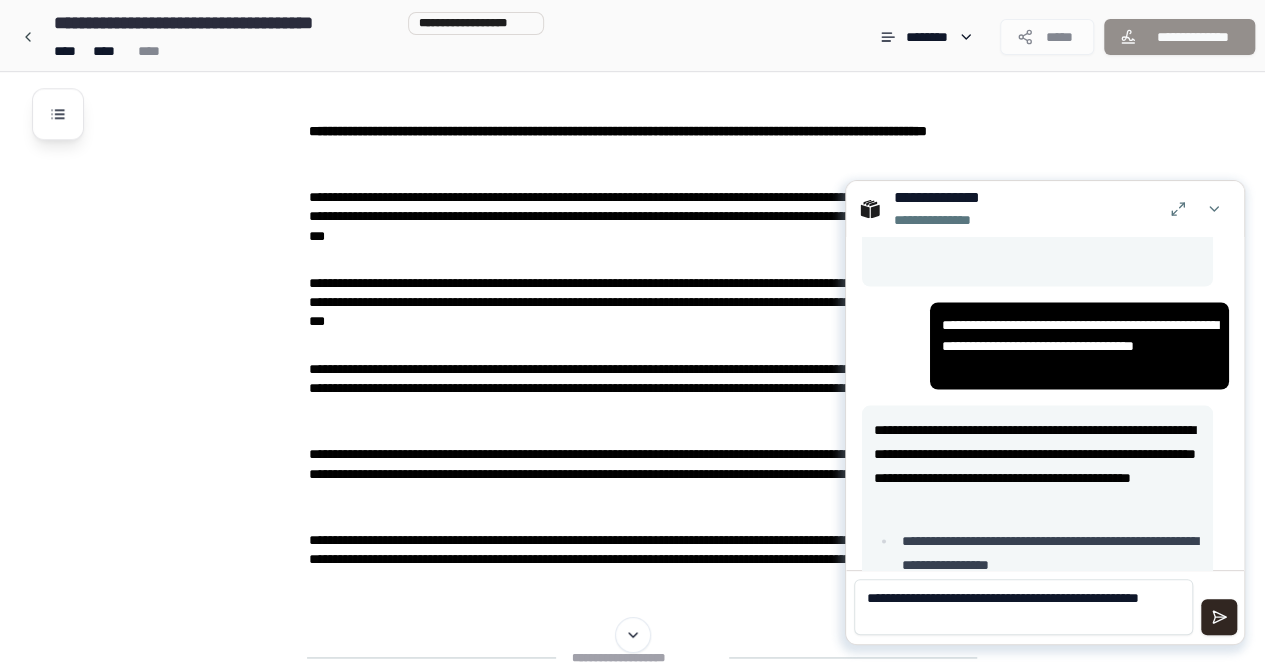 click on "**********" at bounding box center (1023, 607) 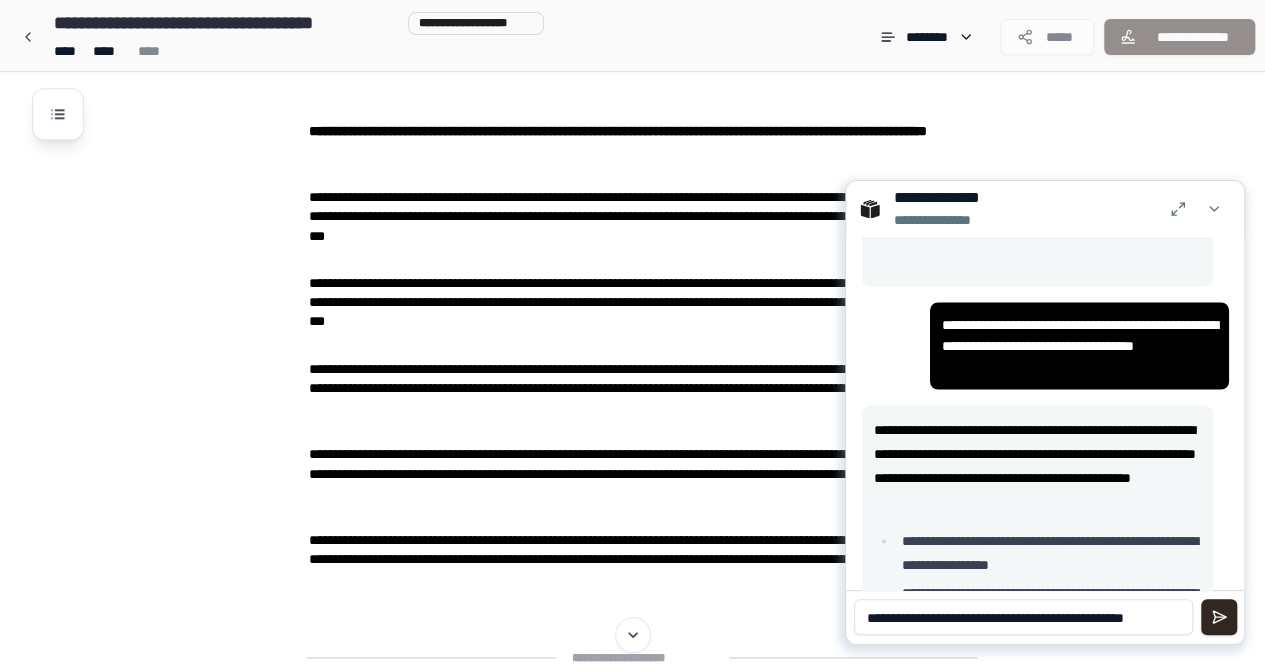scroll, scrollTop: 0, scrollLeft: 0, axis: both 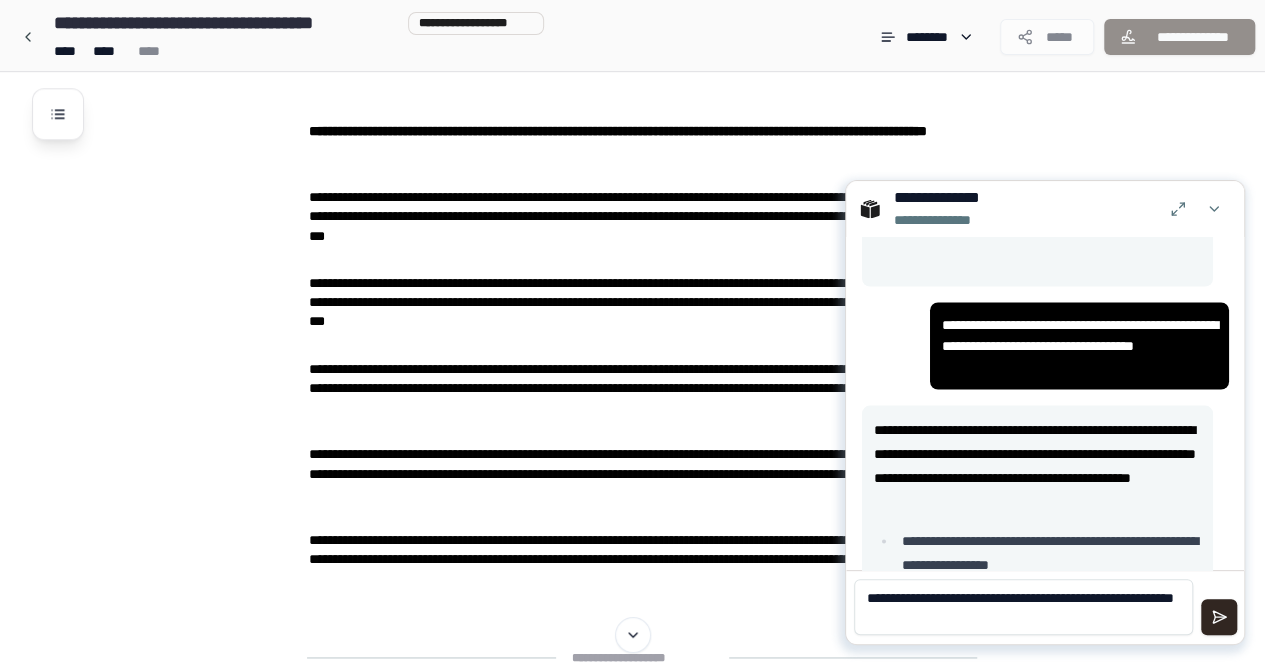 click on "**********" at bounding box center [1023, 607] 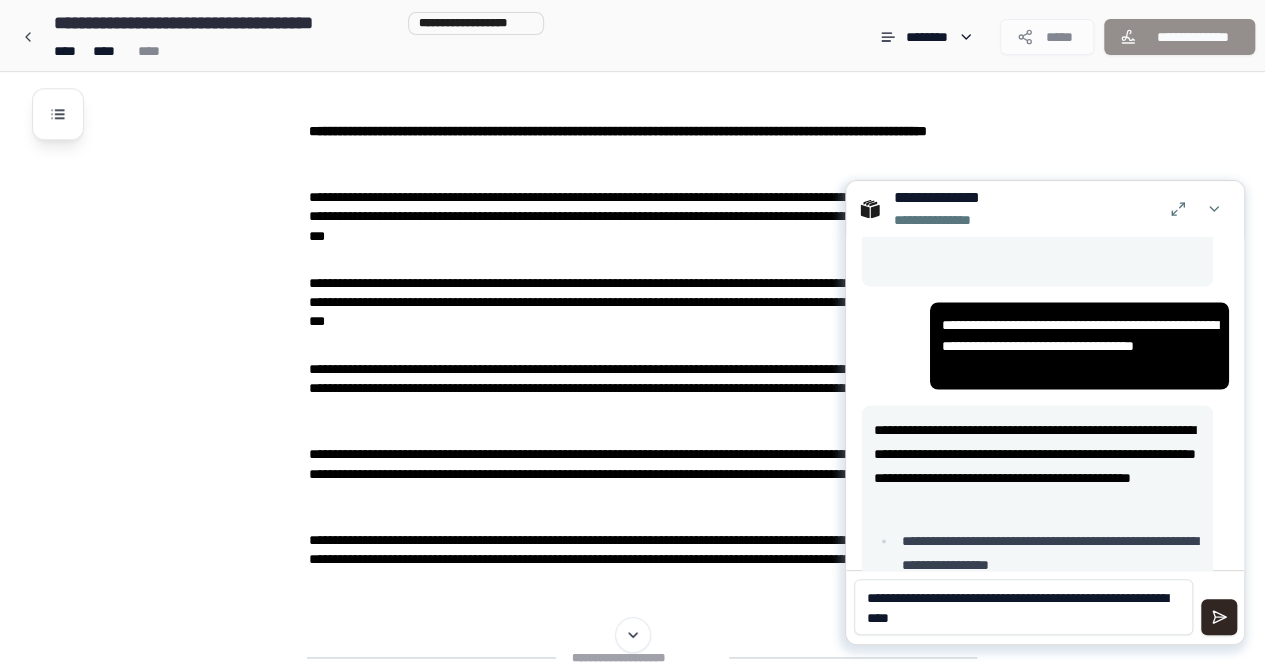 type on "**********" 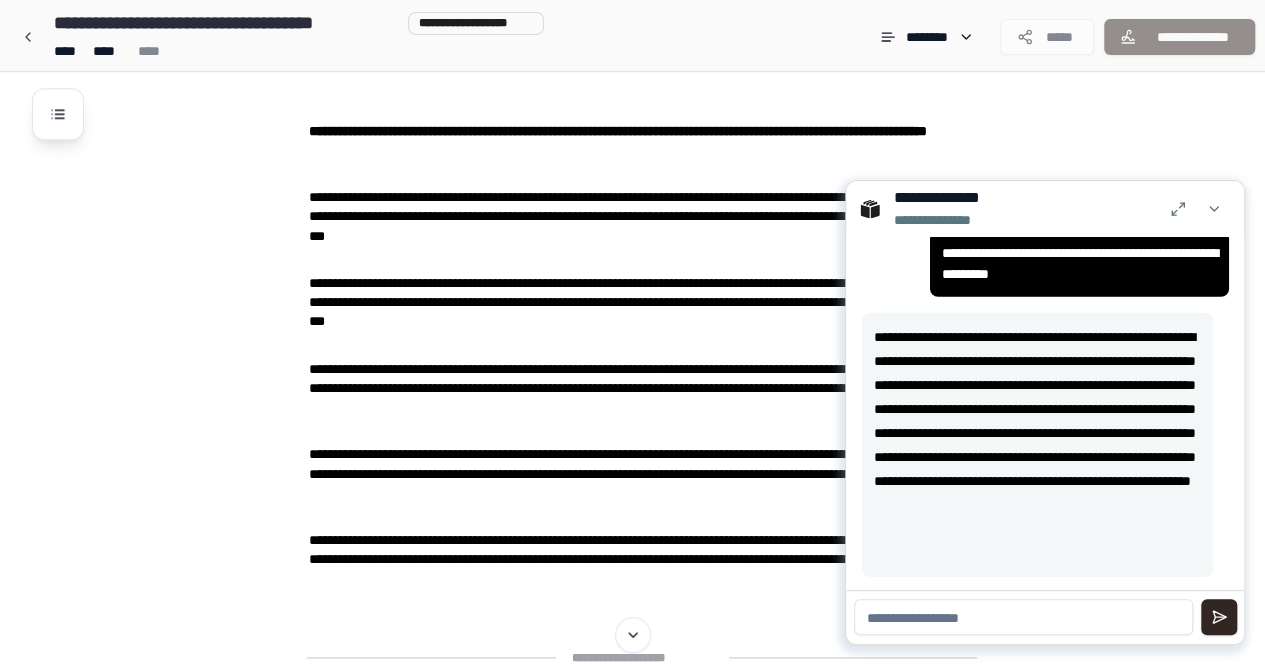 scroll, scrollTop: 2981, scrollLeft: 0, axis: vertical 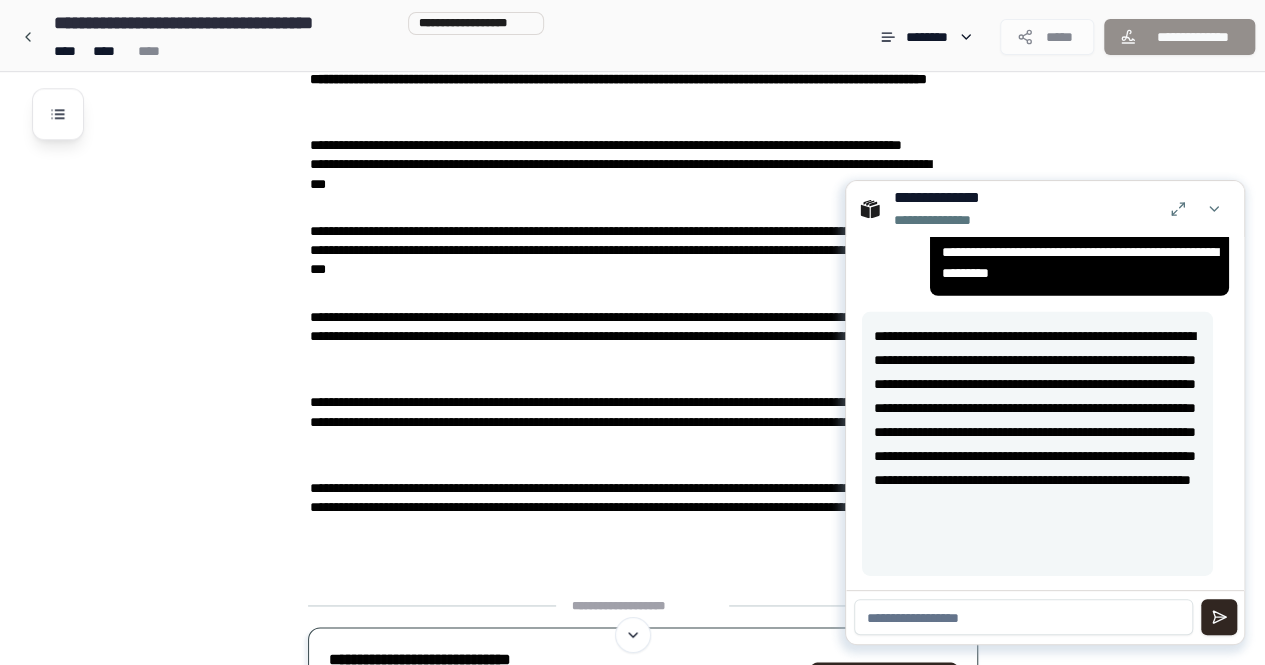 click on "**********" at bounding box center (640, -56) 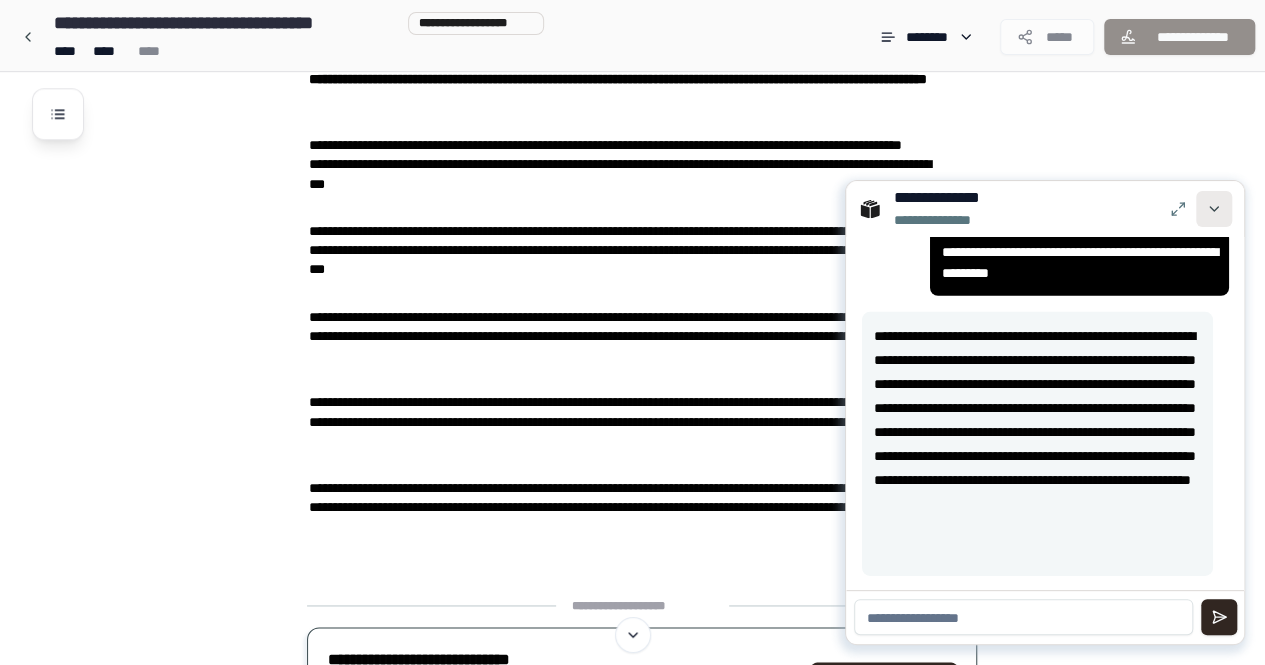 click at bounding box center [1214, 209] 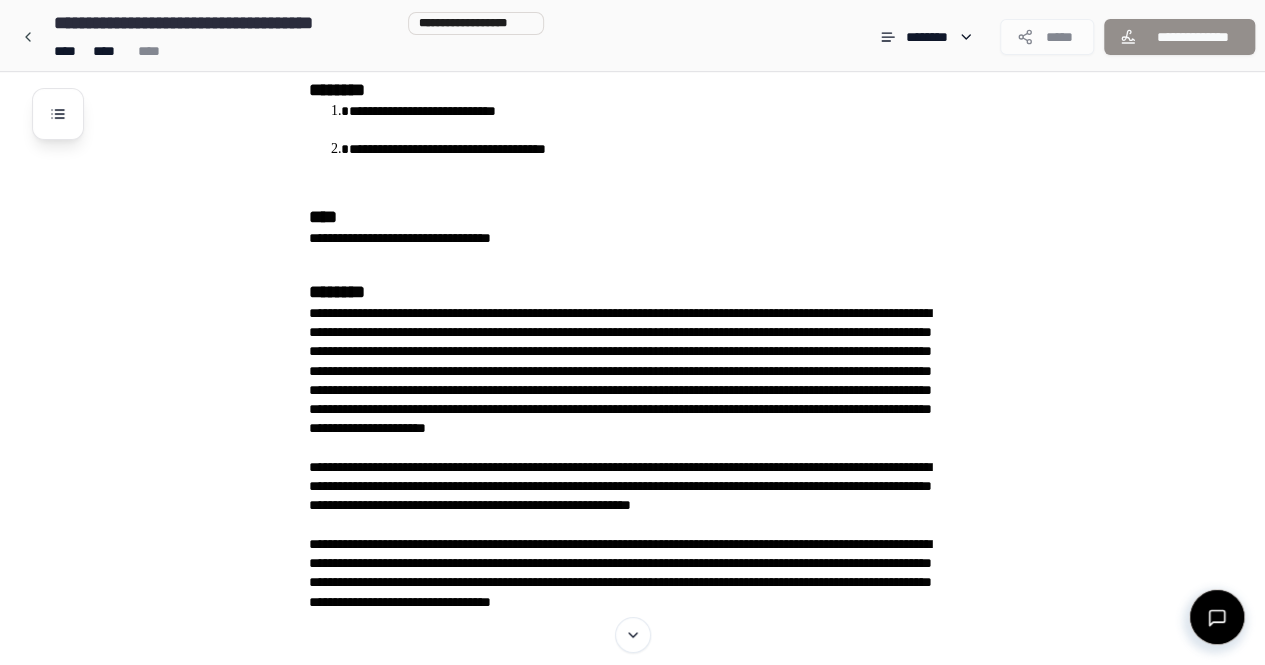 scroll, scrollTop: 0, scrollLeft: 0, axis: both 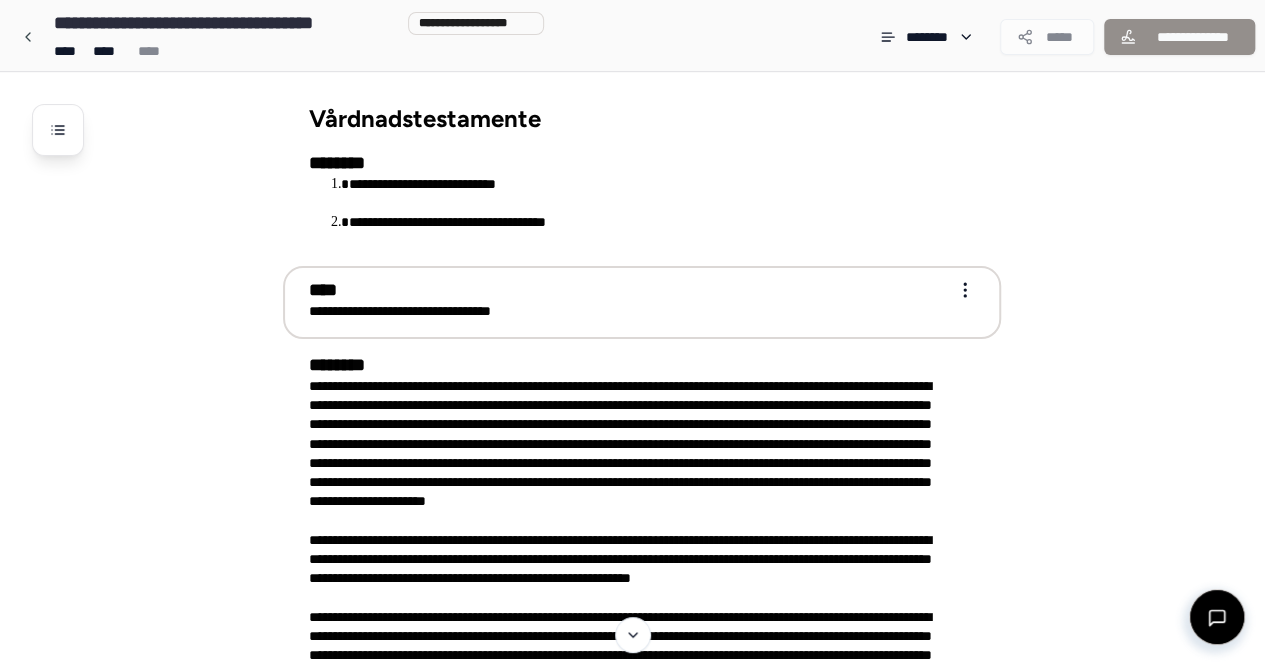click on "**********" at bounding box center [642, 302] 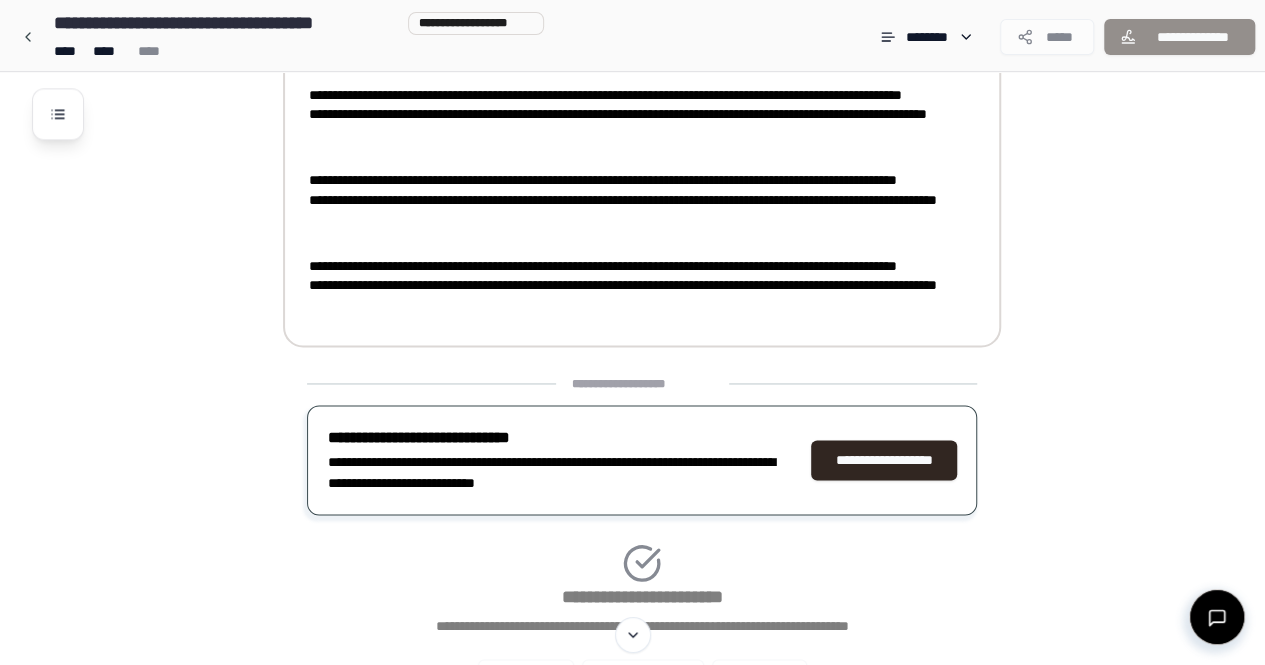 scroll, scrollTop: 1336, scrollLeft: 0, axis: vertical 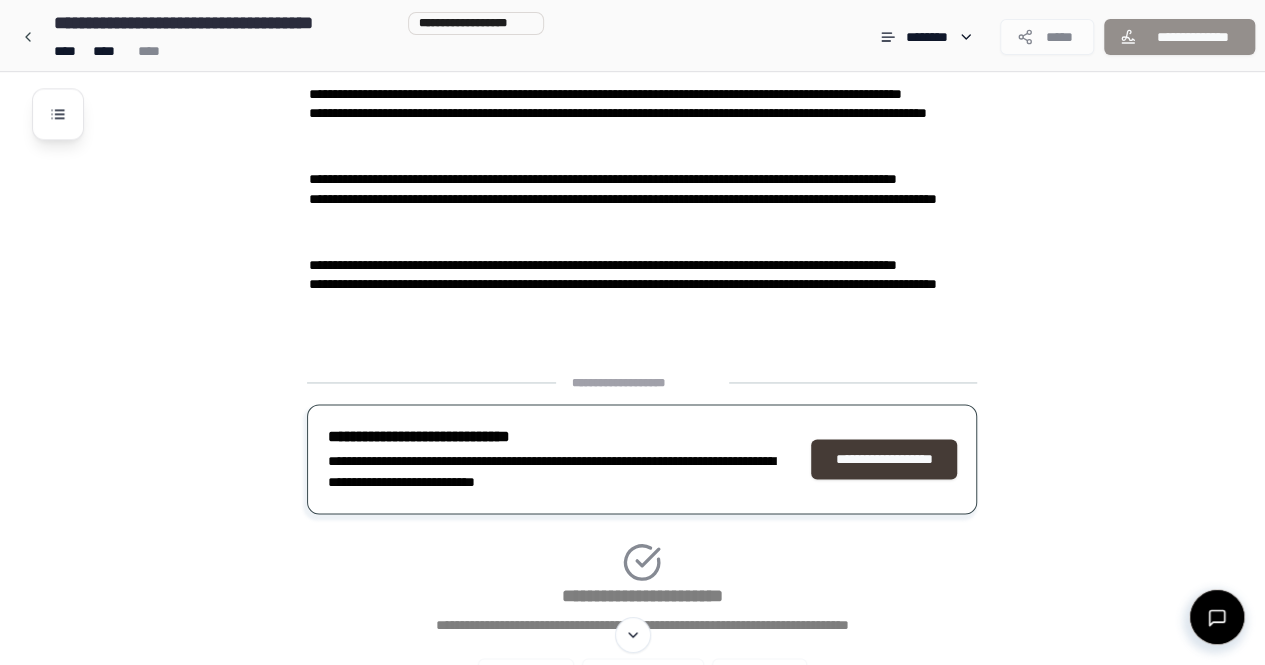 click on "**********" at bounding box center (884, 459) 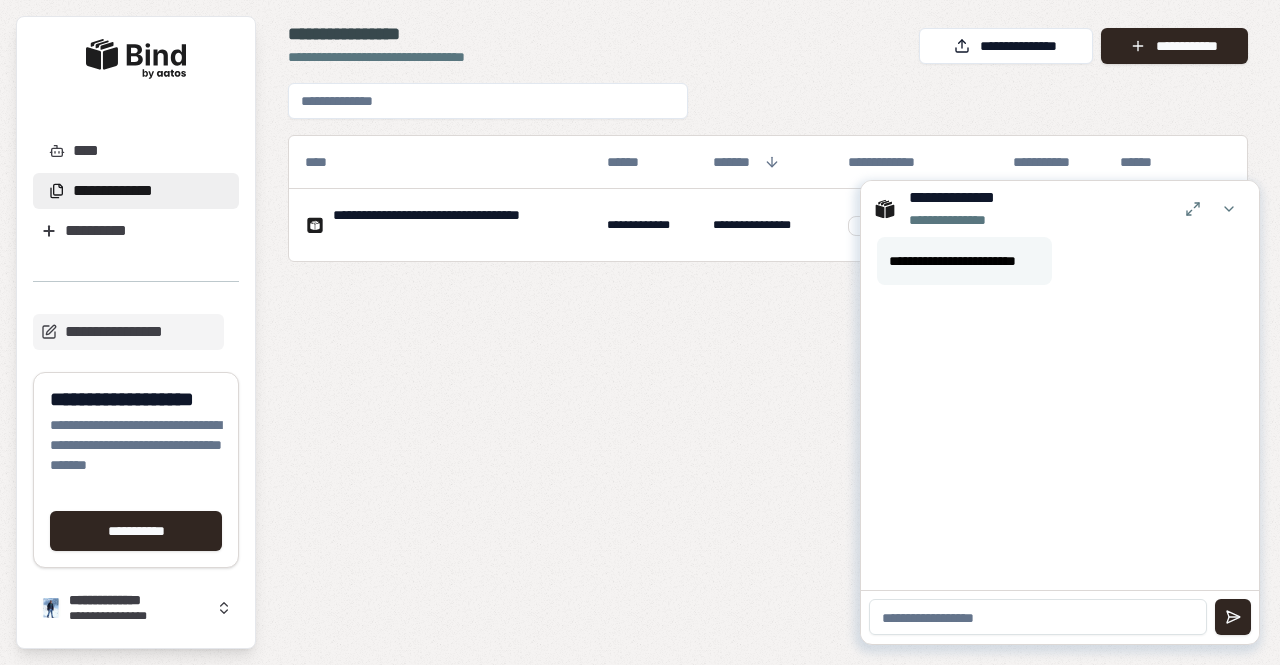 scroll, scrollTop: 0, scrollLeft: 0, axis: both 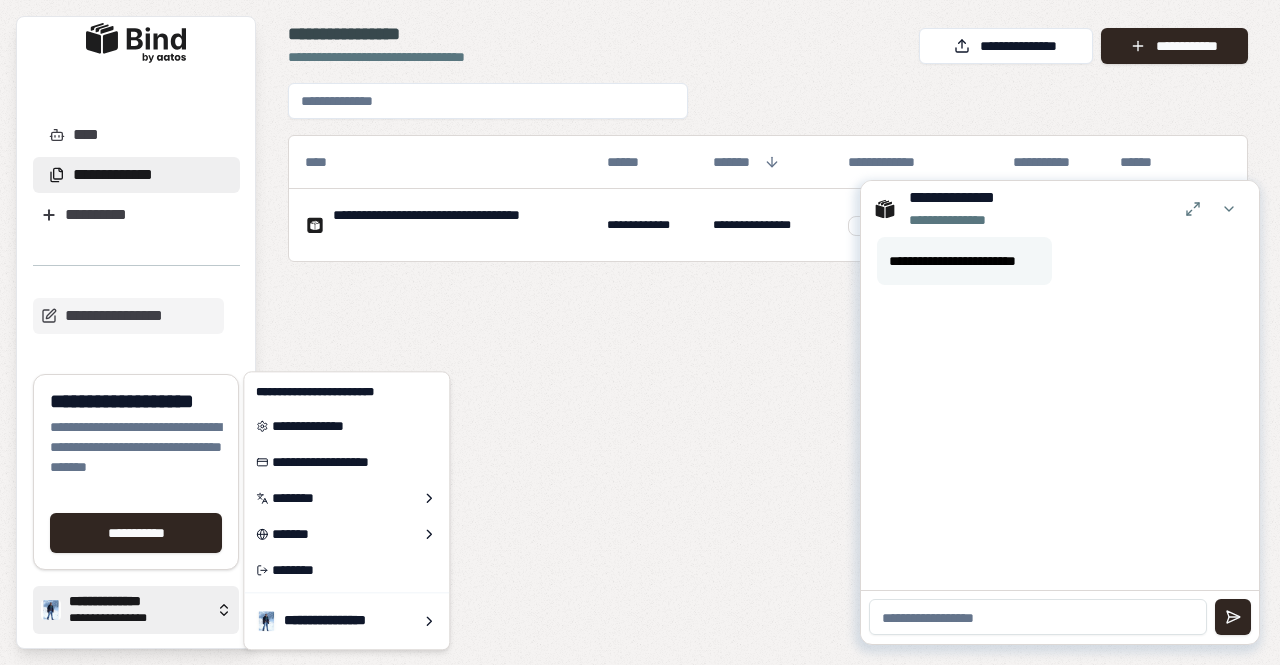 click on "**********" at bounding box center [138, 602] 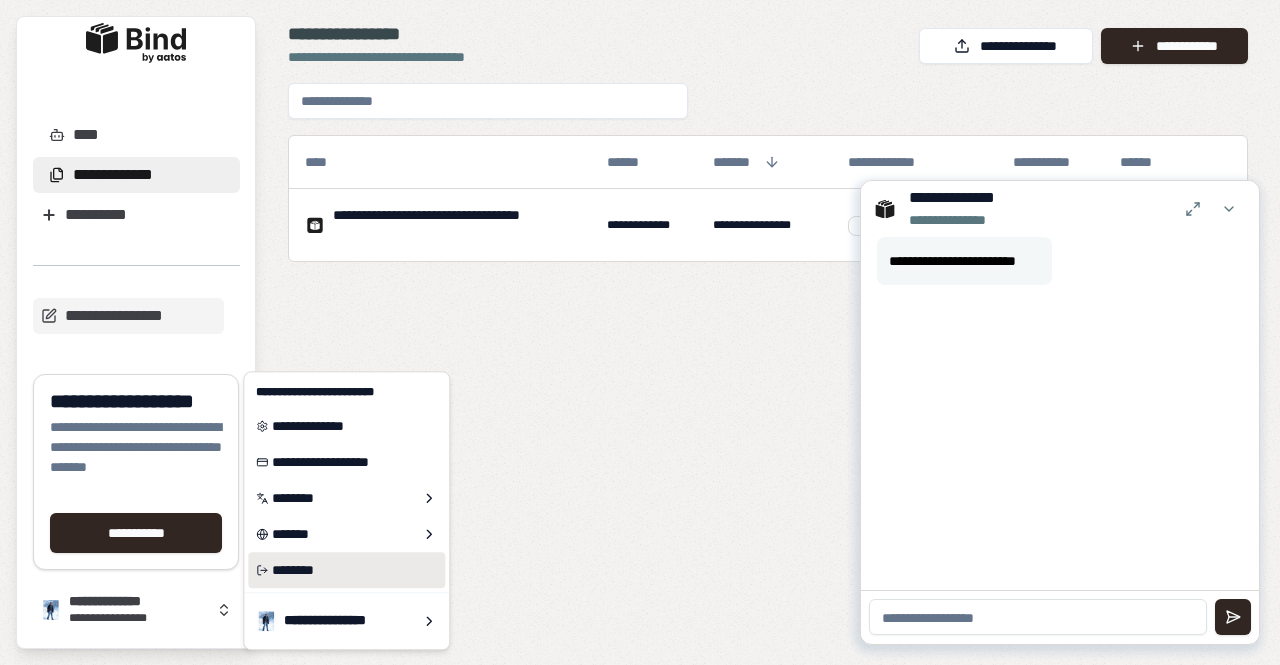 click on "********" at bounding box center (346, 570) 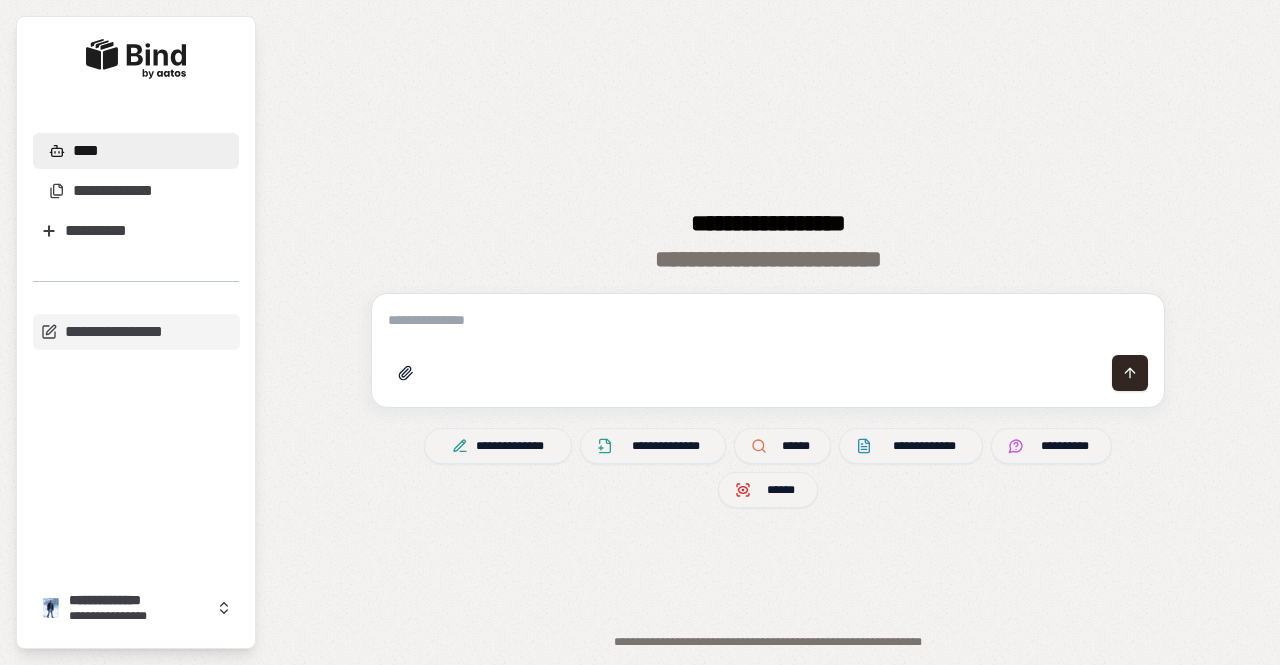 scroll, scrollTop: 0, scrollLeft: 0, axis: both 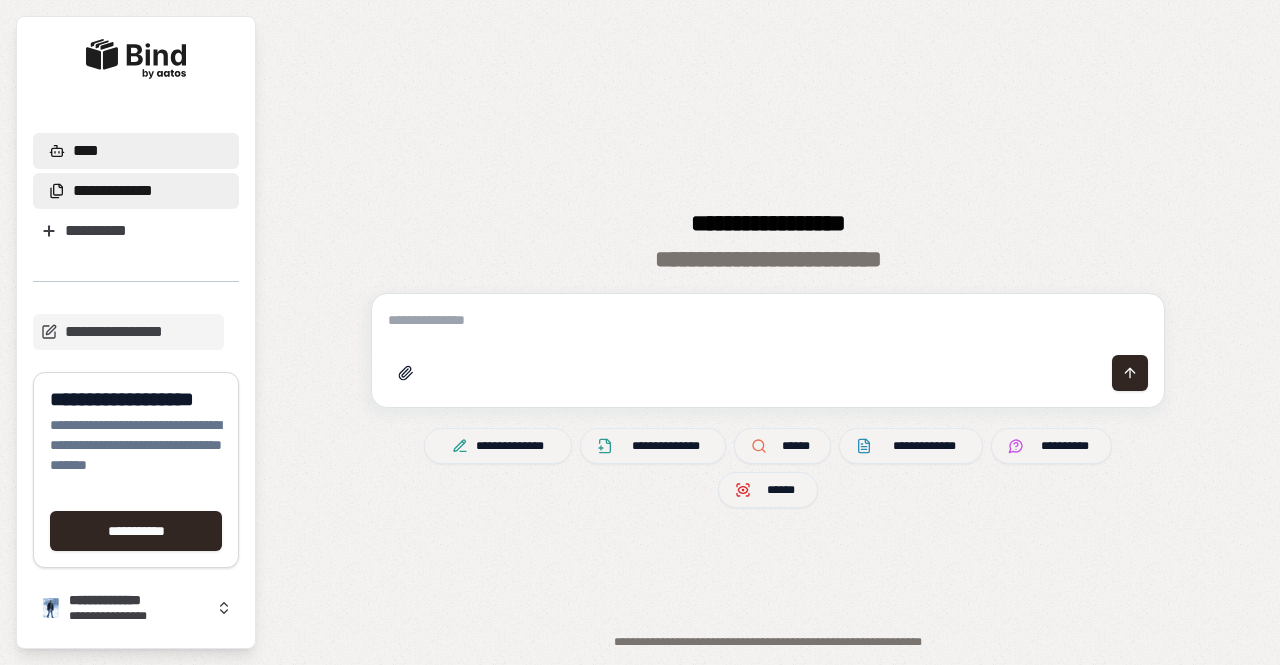 click on "**********" at bounding box center (113, 191) 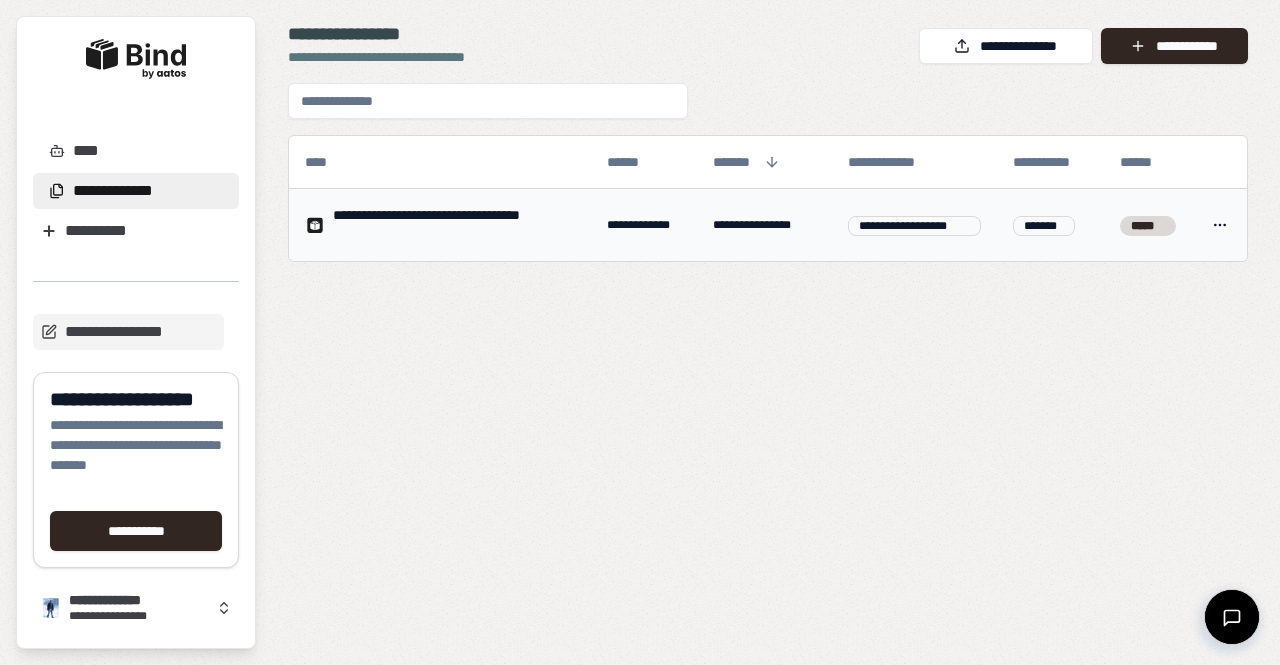 click on "**********" at bounding box center [440, 225] 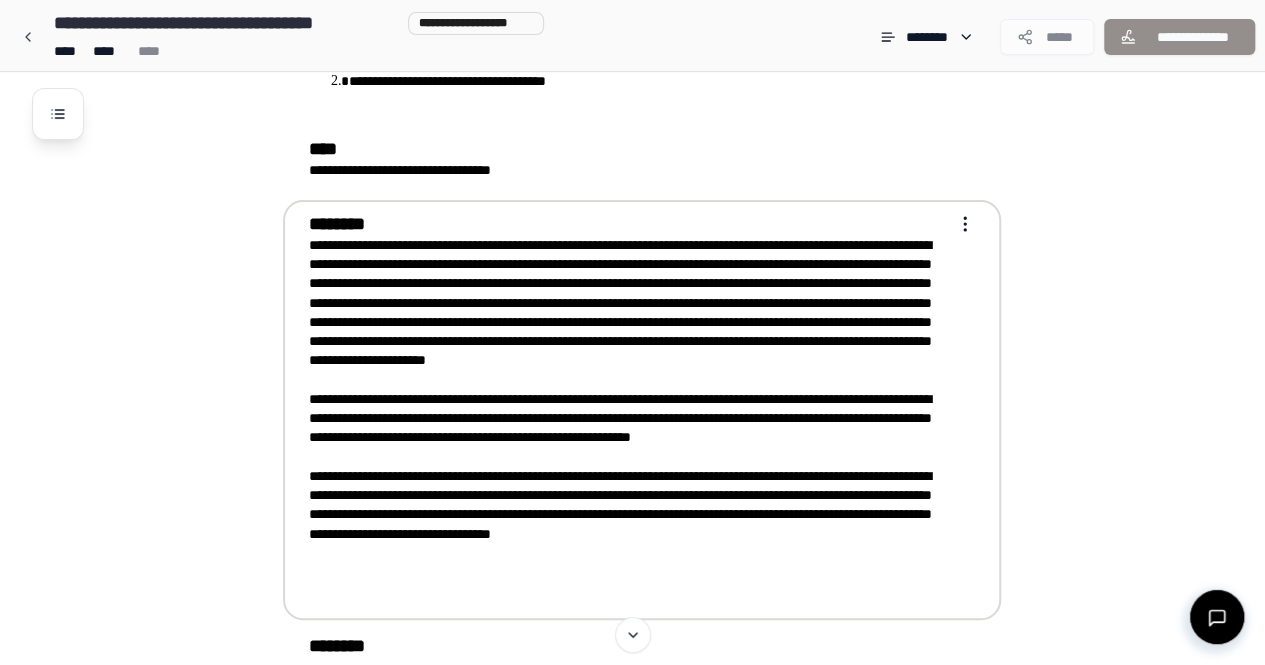 scroll, scrollTop: 0, scrollLeft: 0, axis: both 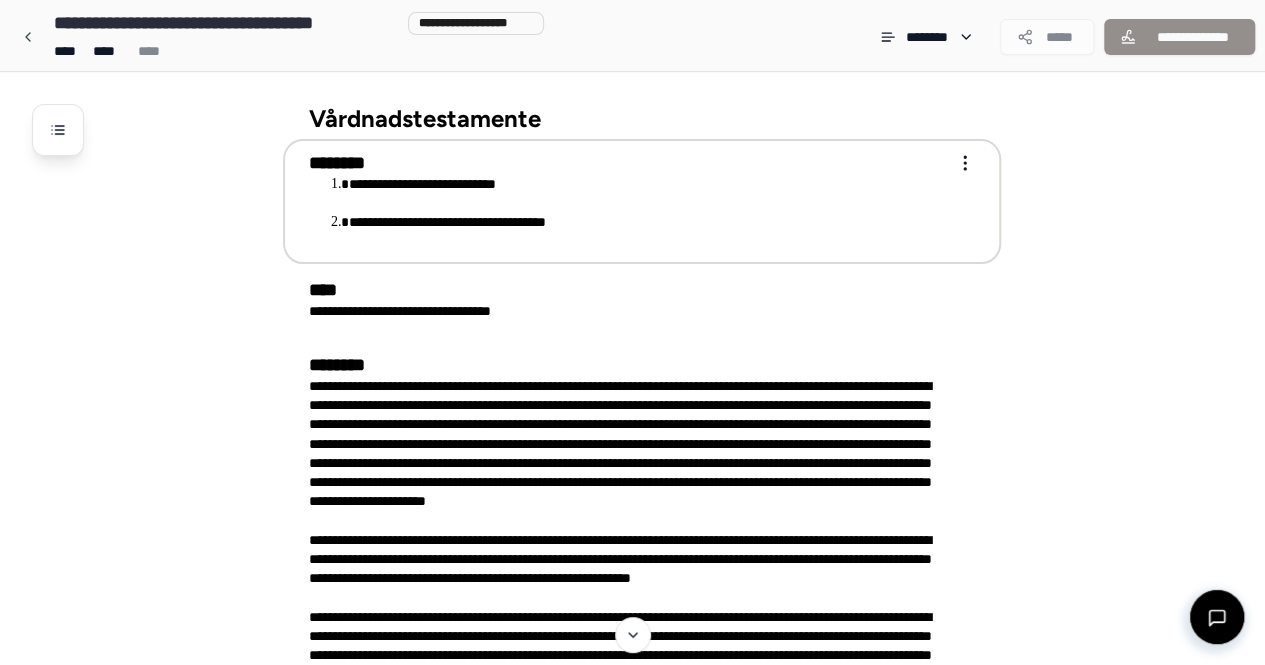 click on "********" at bounding box center (628, 164) 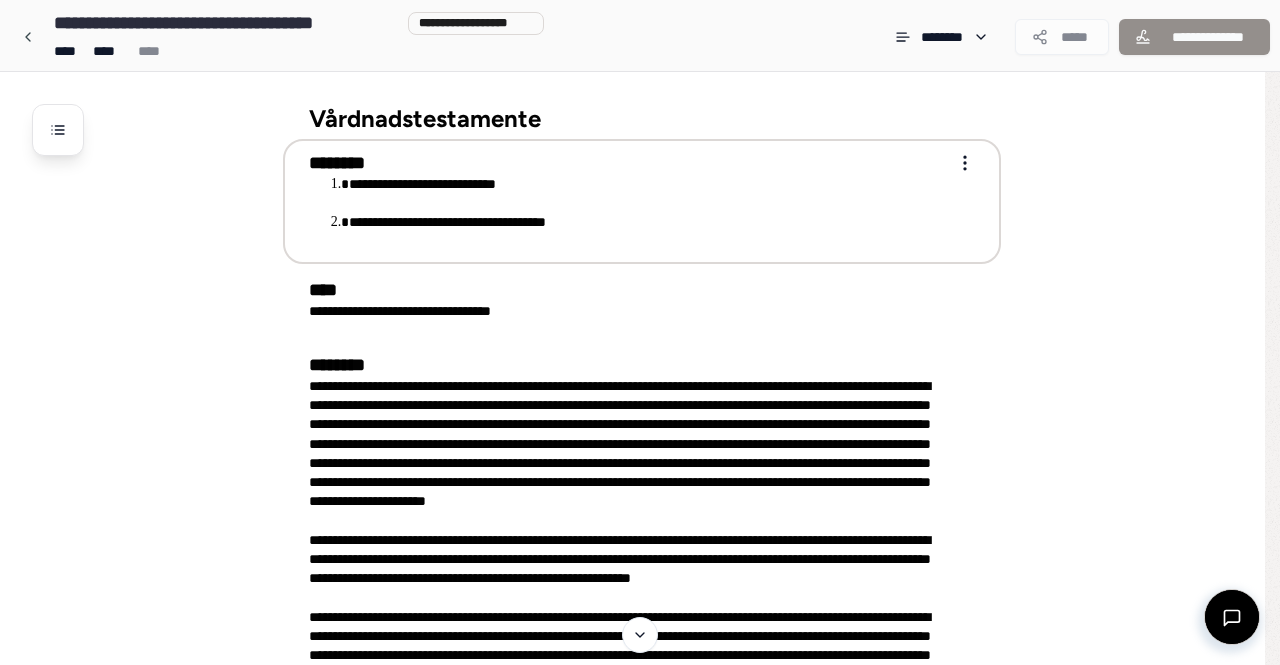 click on "**********" at bounding box center (632, 1057) 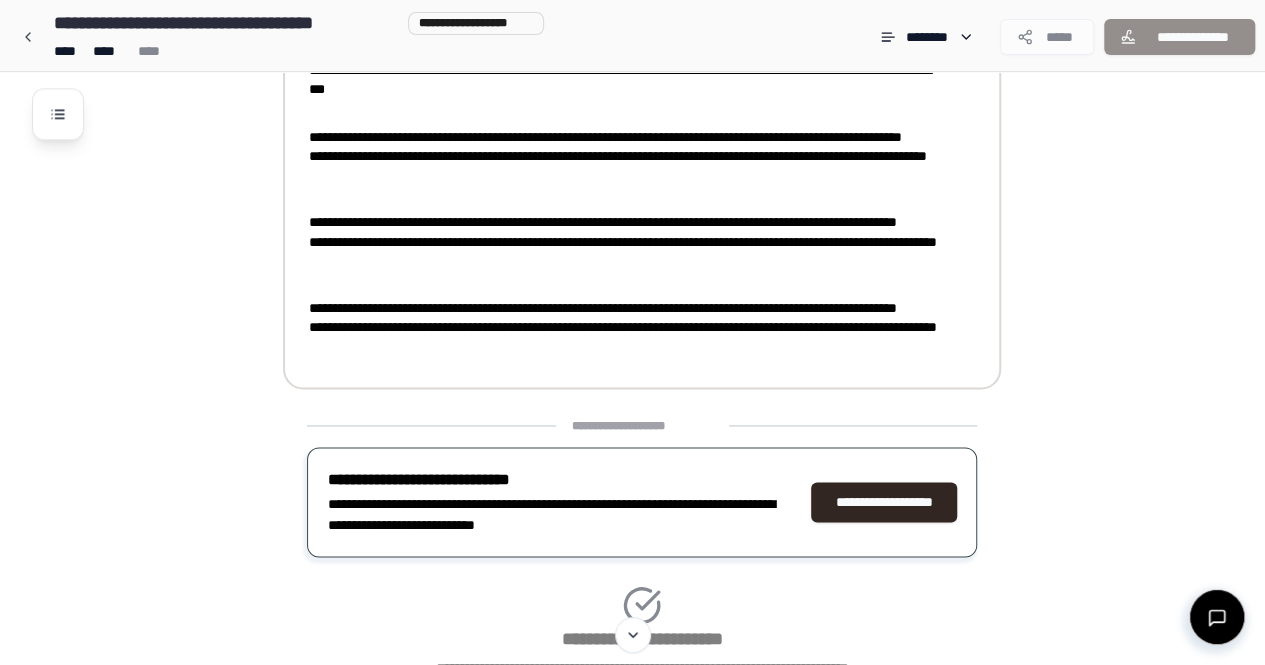 scroll, scrollTop: 1448, scrollLeft: 0, axis: vertical 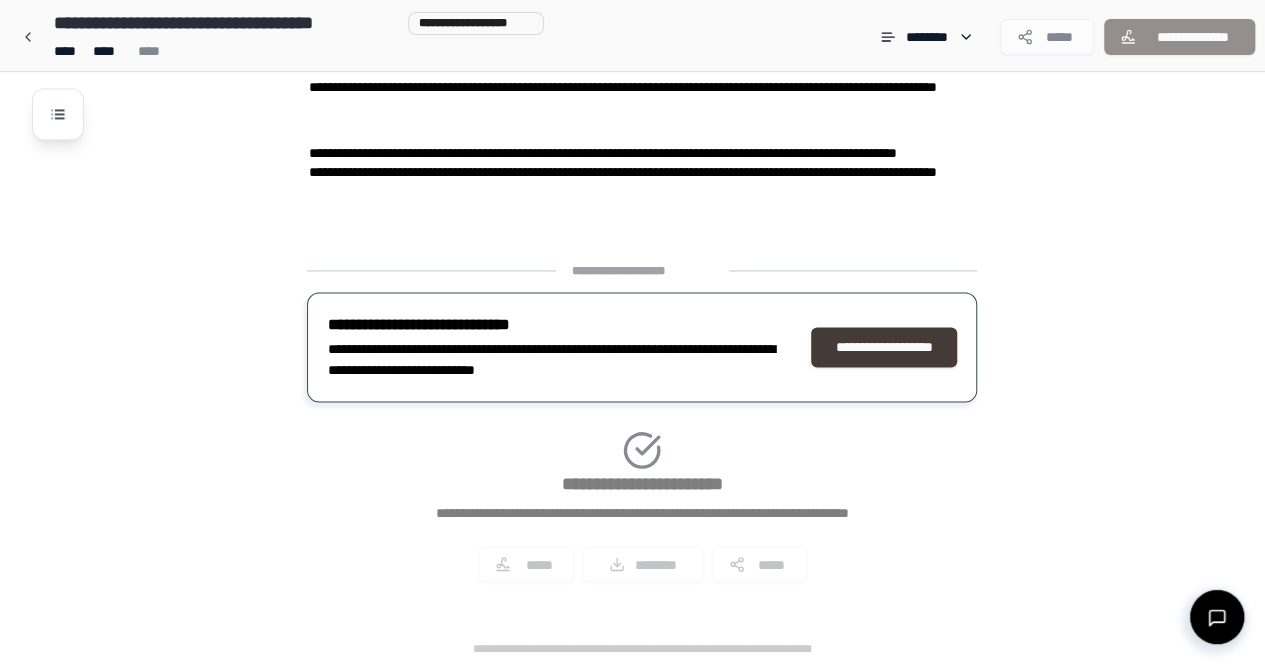 click on "**********" at bounding box center (884, 347) 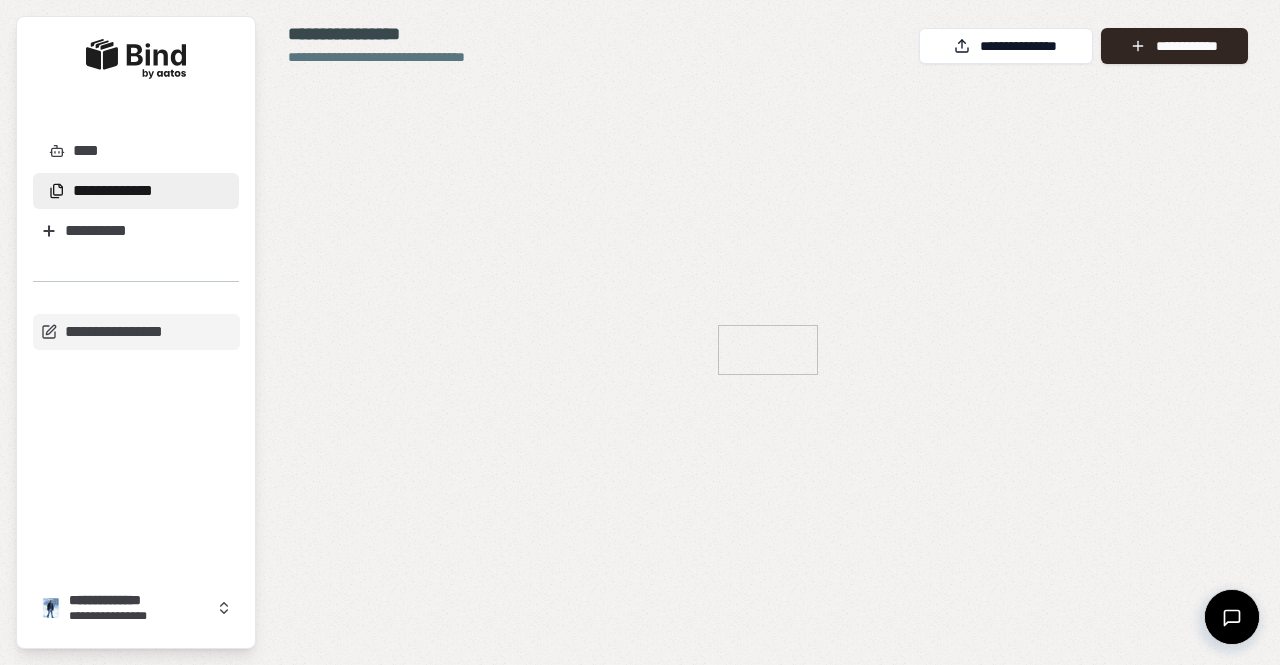 scroll, scrollTop: 0, scrollLeft: 0, axis: both 